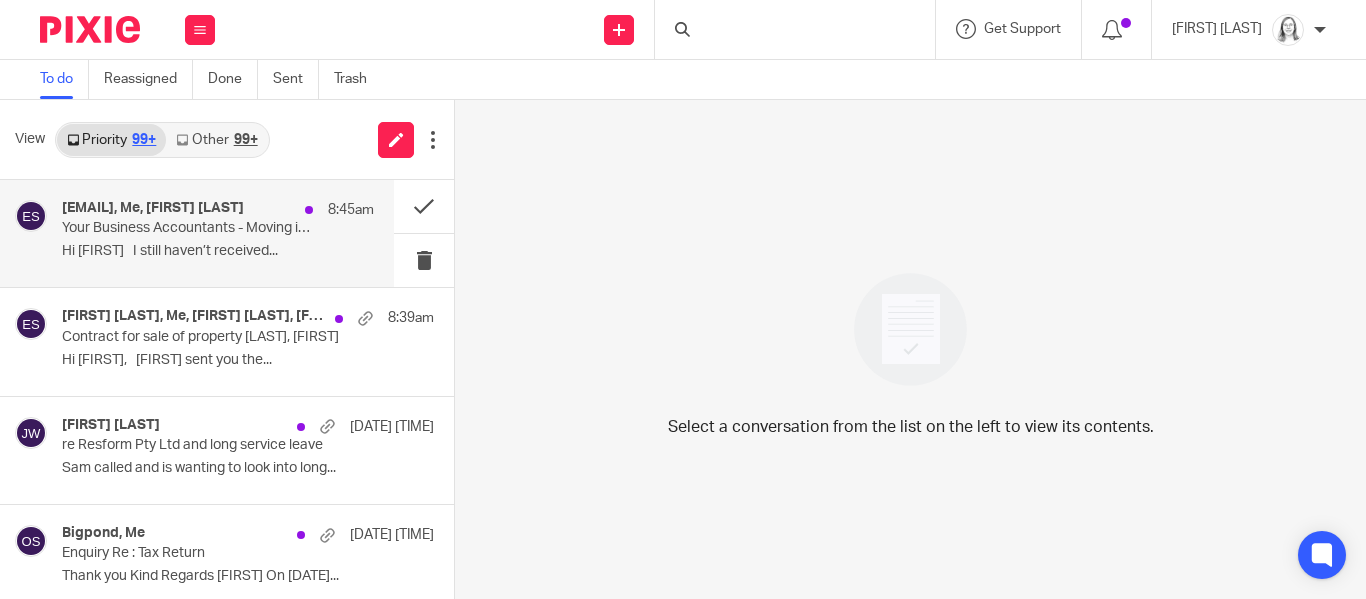 scroll, scrollTop: 0, scrollLeft: 0, axis: both 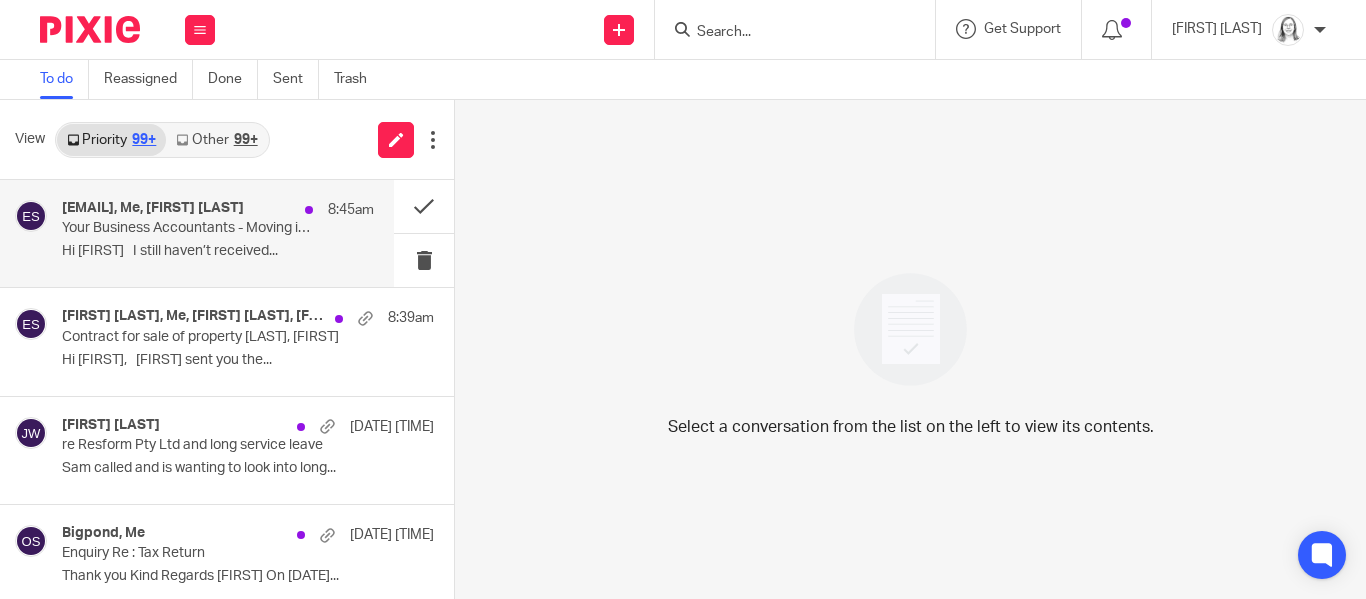 click on "mark.mason1, Me, Mark Mason" at bounding box center (153, 208) 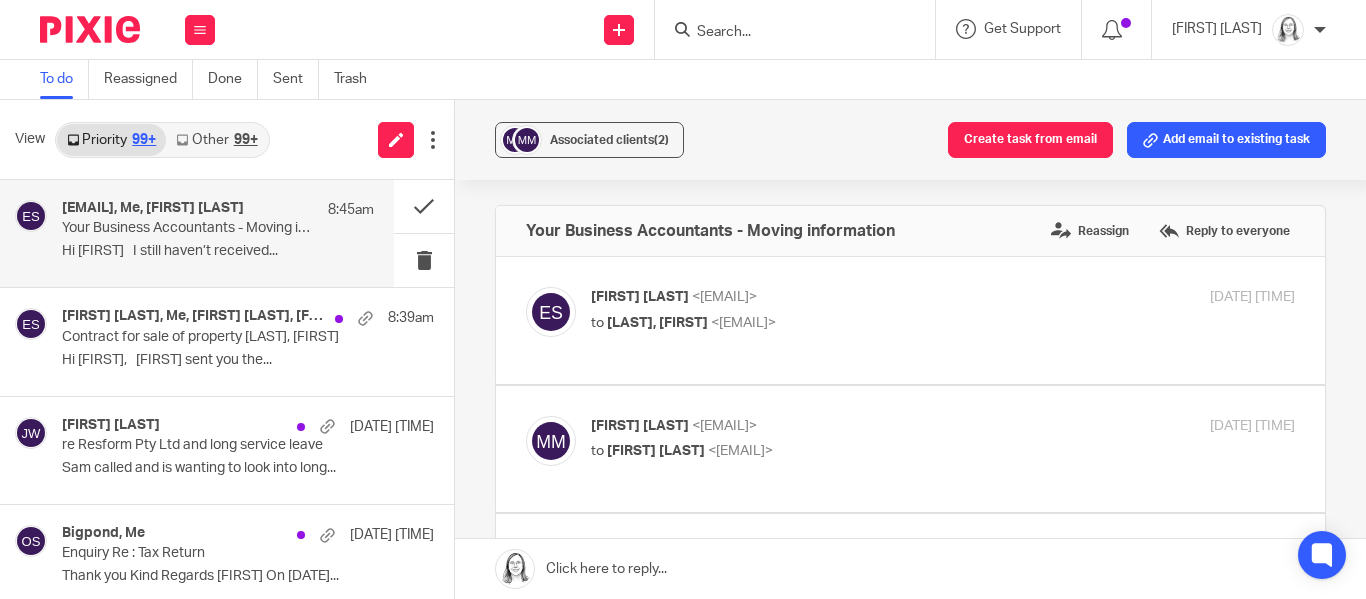 scroll, scrollTop: 0, scrollLeft: 0, axis: both 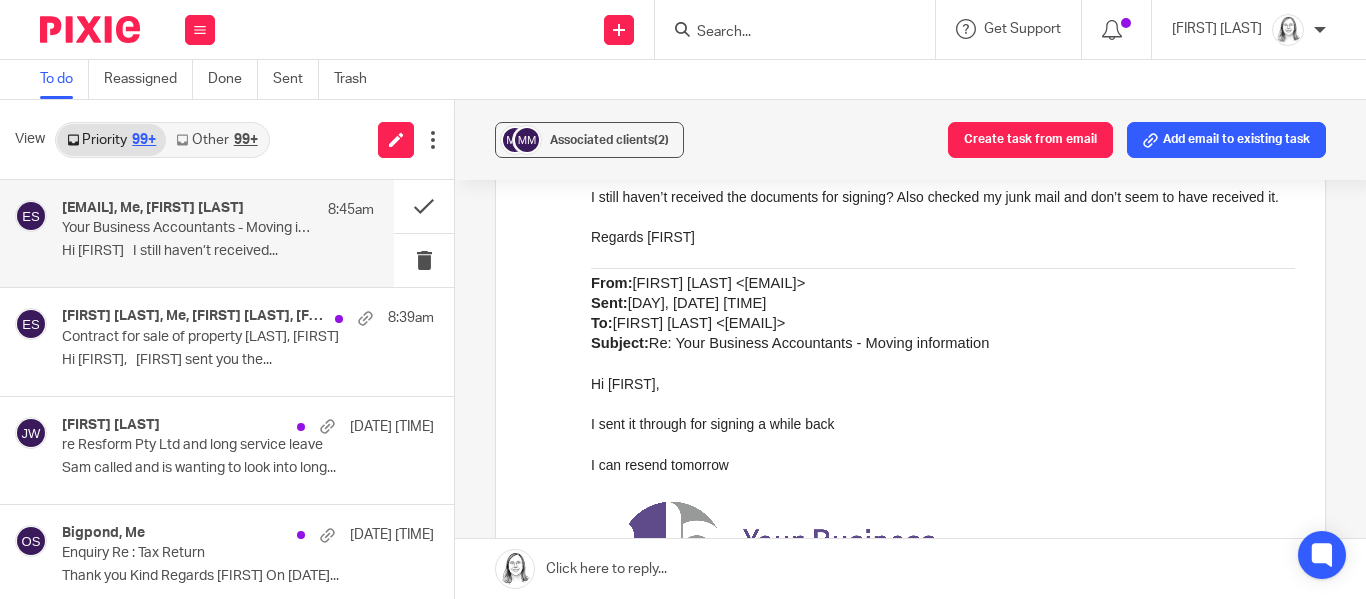 click on "mark.mason1, Me, Mark Mason" at bounding box center (153, 208) 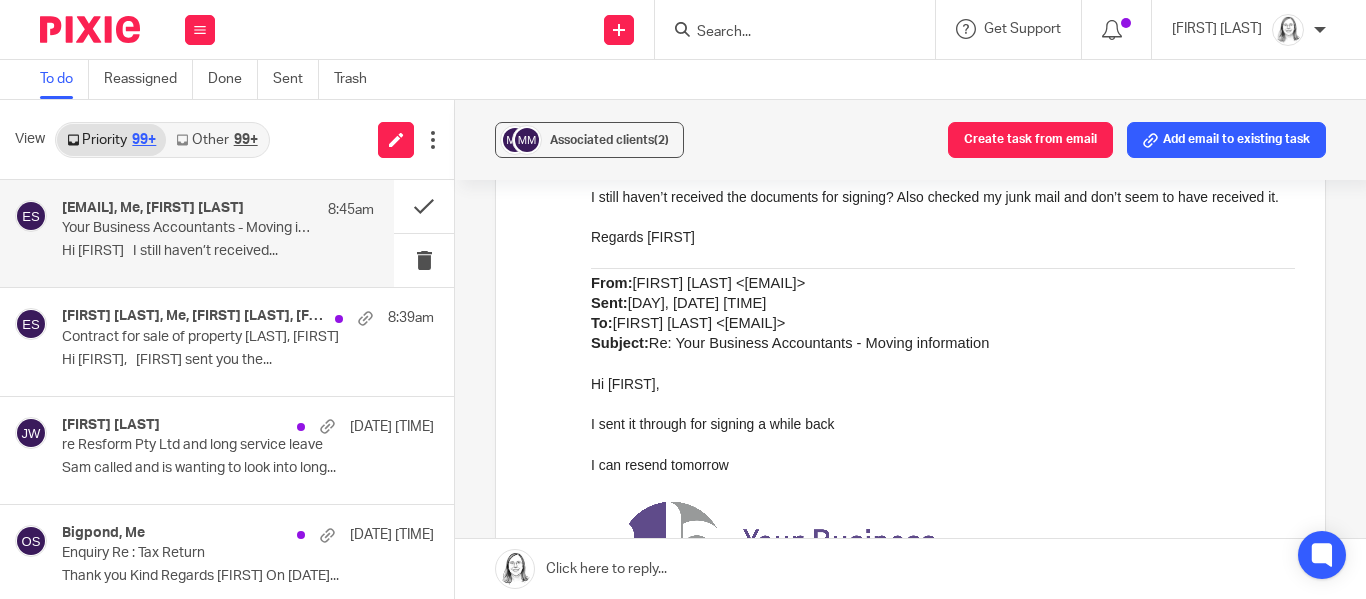 click on "Your Business Accountants - Moving information" at bounding box center [187, 228] 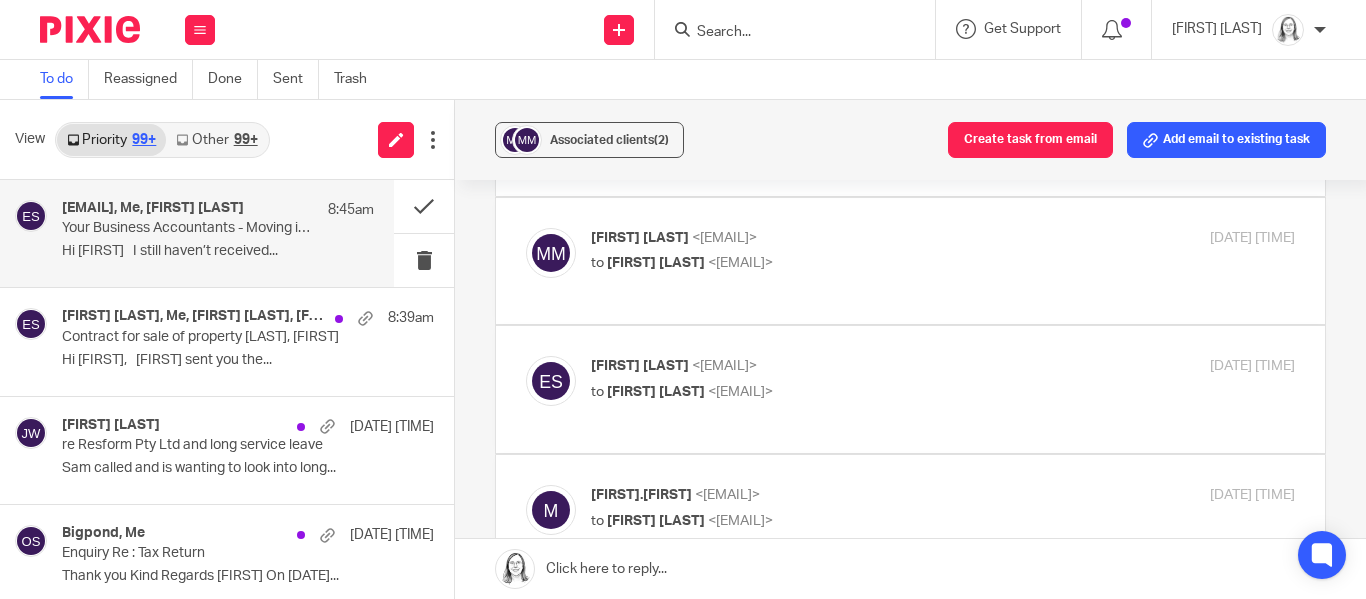 scroll, scrollTop: 0, scrollLeft: 0, axis: both 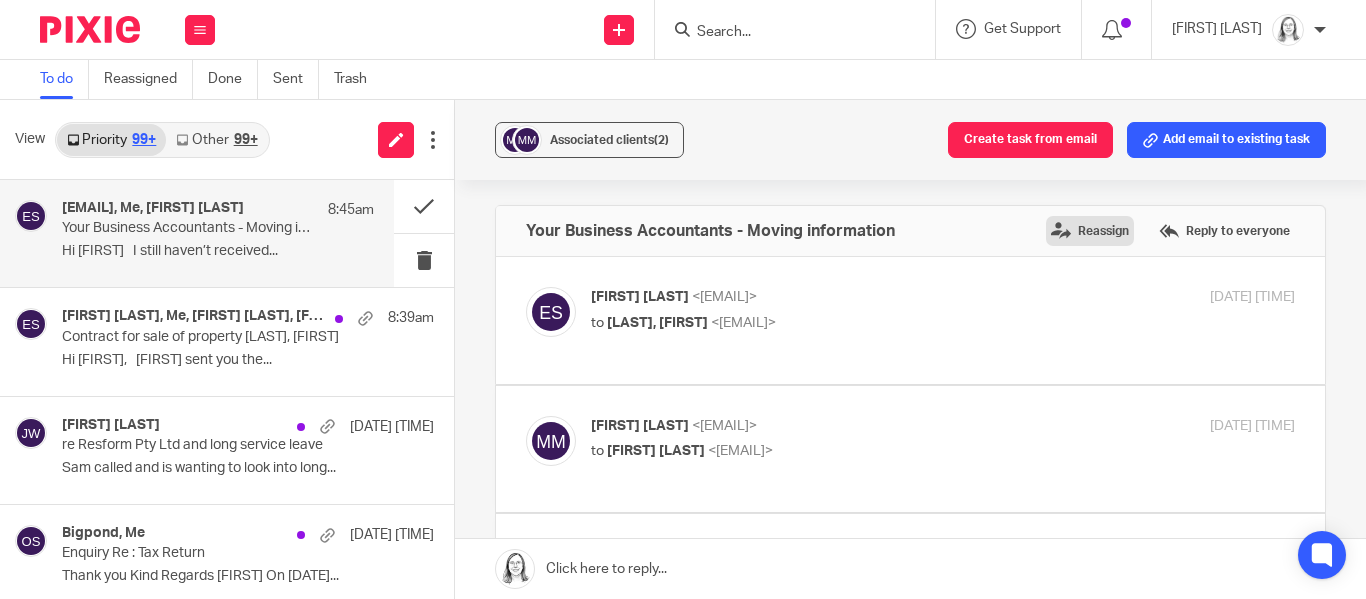 click on "Reassign" at bounding box center [1090, 231] 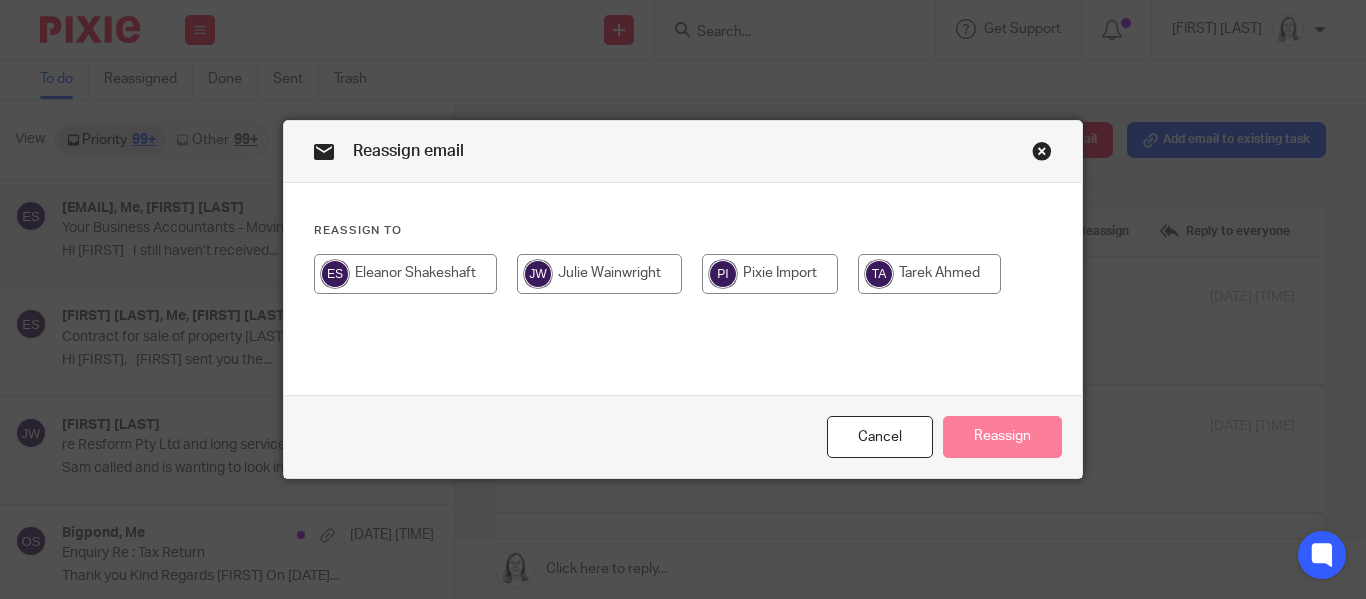 click at bounding box center [1042, 151] 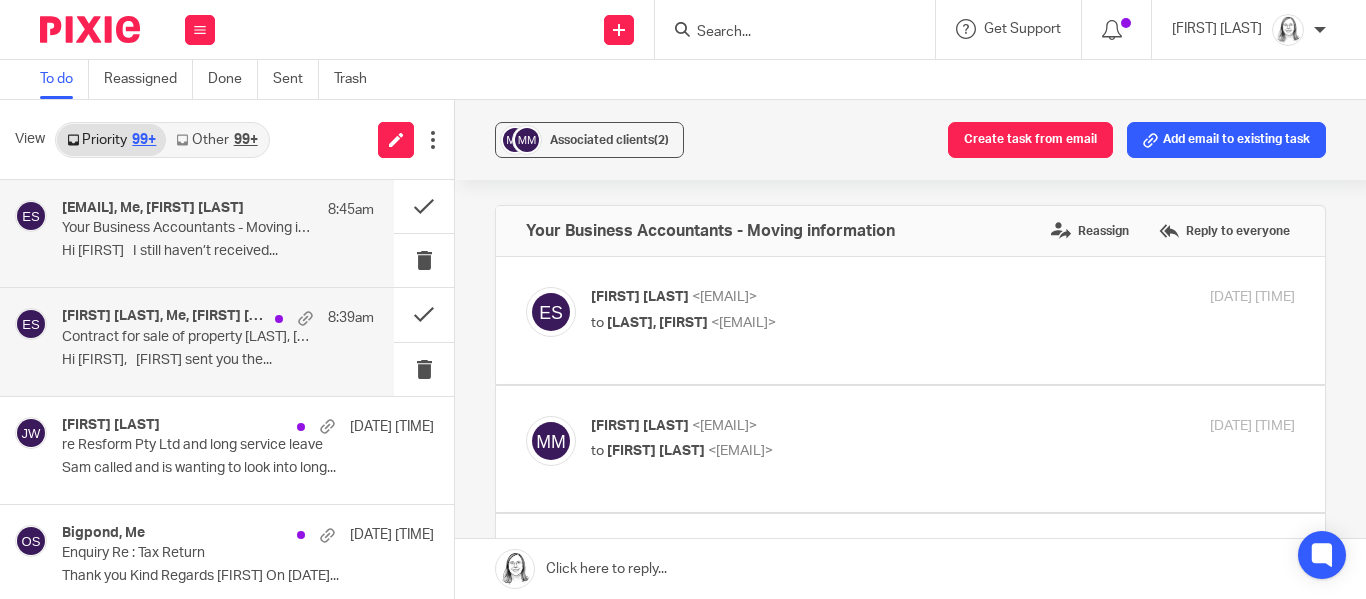 click on "Contract for sale of property Rodney Trudgeon" at bounding box center (187, 337) 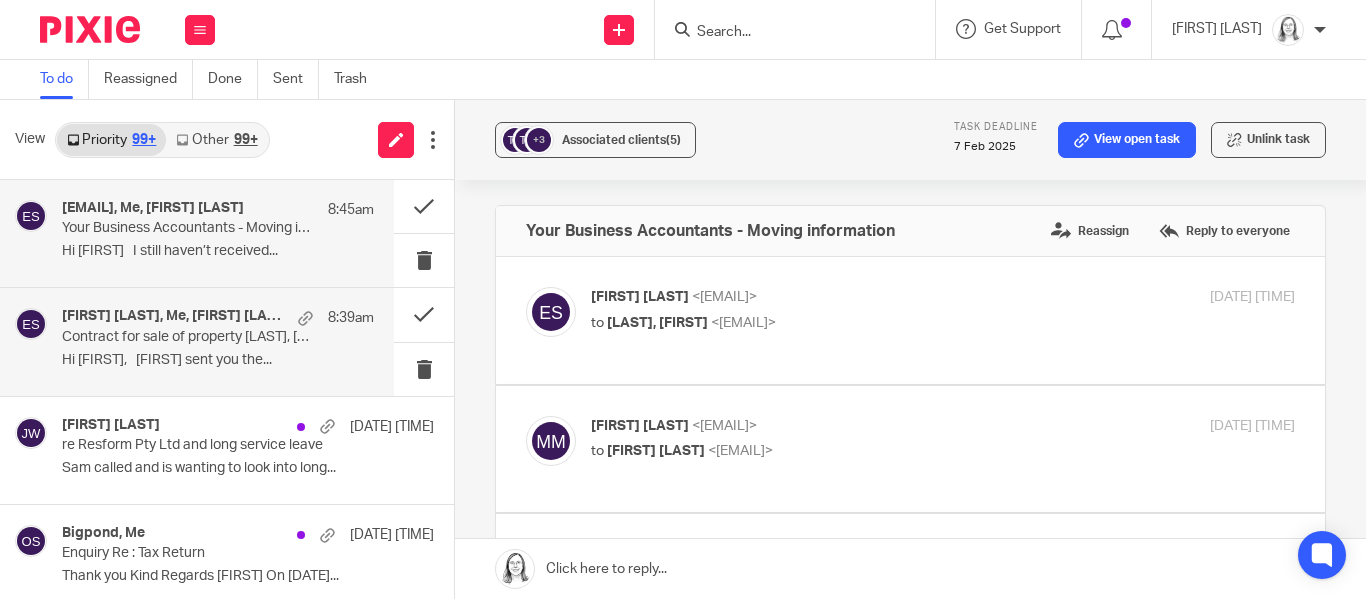 click on "mark.mason1, Me, Mark Mason" at bounding box center (153, 208) 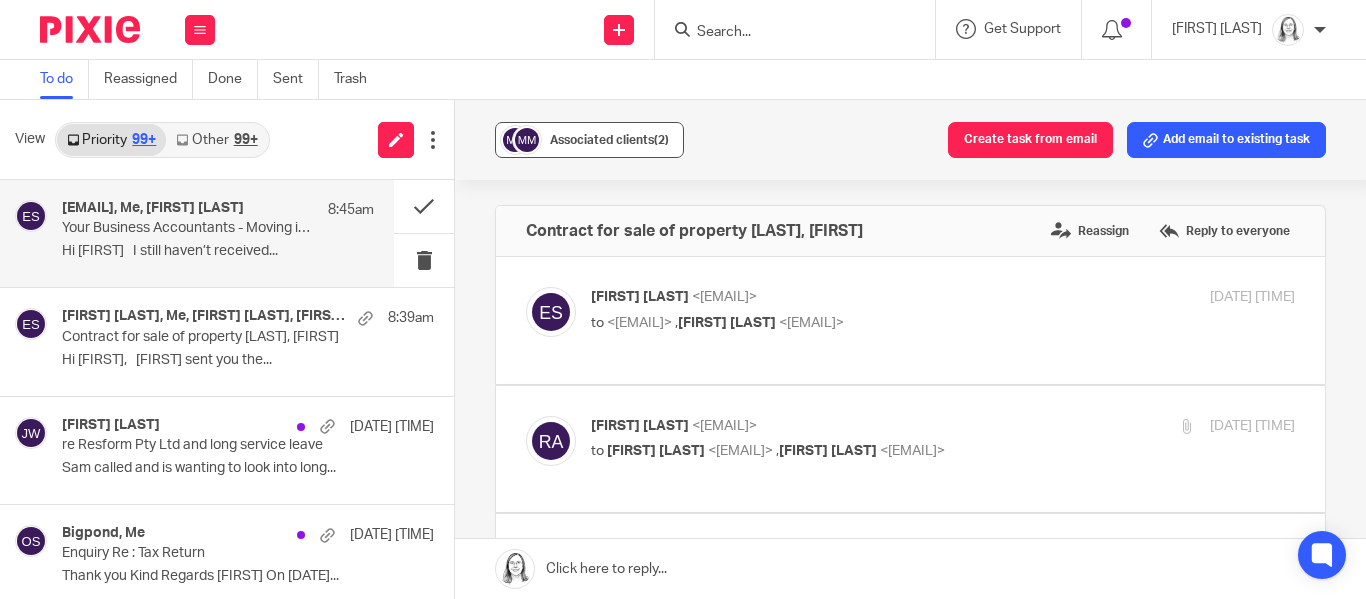 scroll, scrollTop: 0, scrollLeft: 0, axis: both 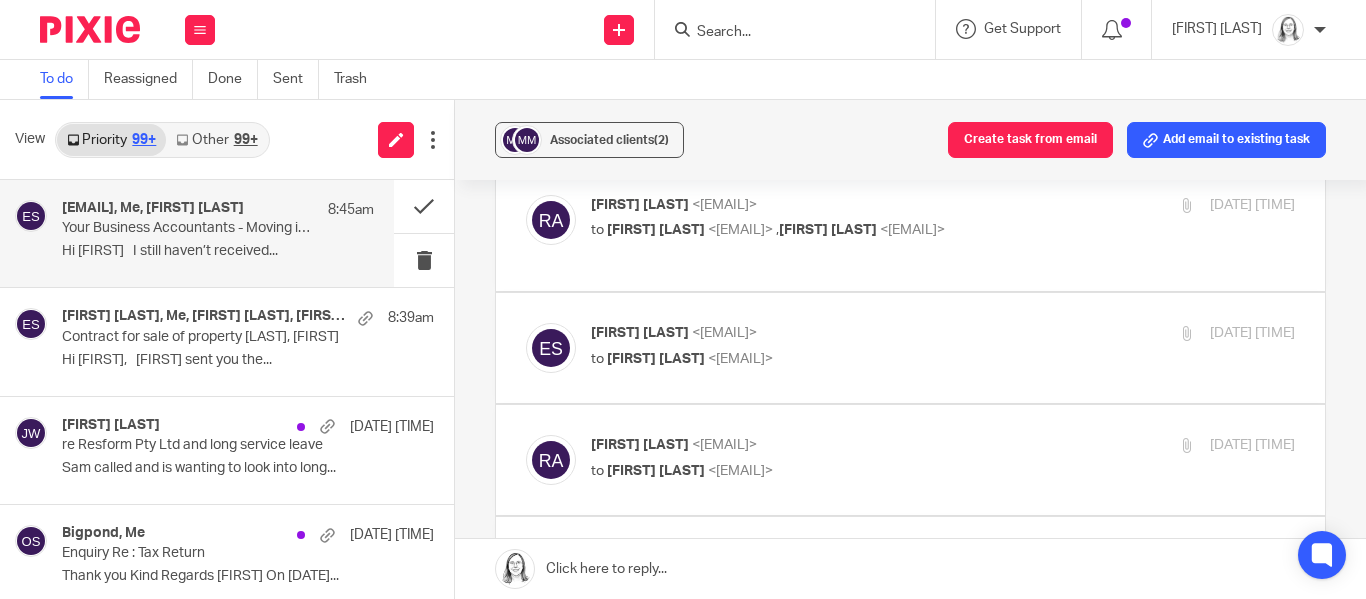 click on "mark.mason1, Me, Mark Mason
8:45am" at bounding box center (218, 210) 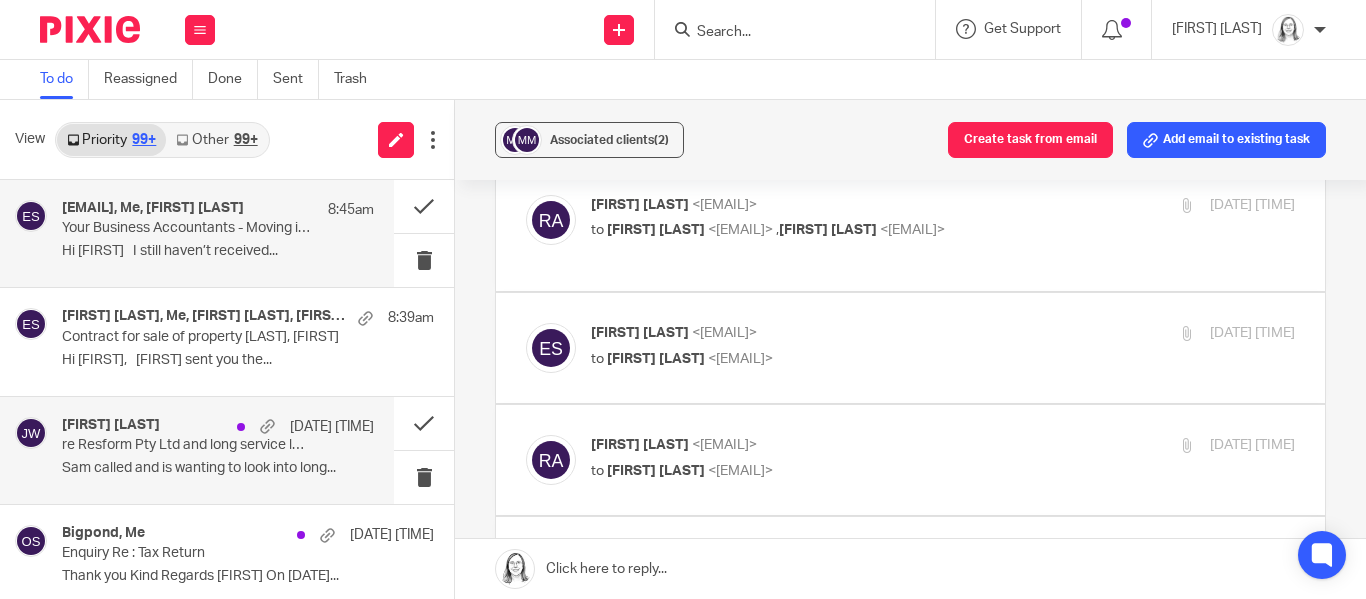 click on "[FIRST] [LAST]" at bounding box center (111, 425) 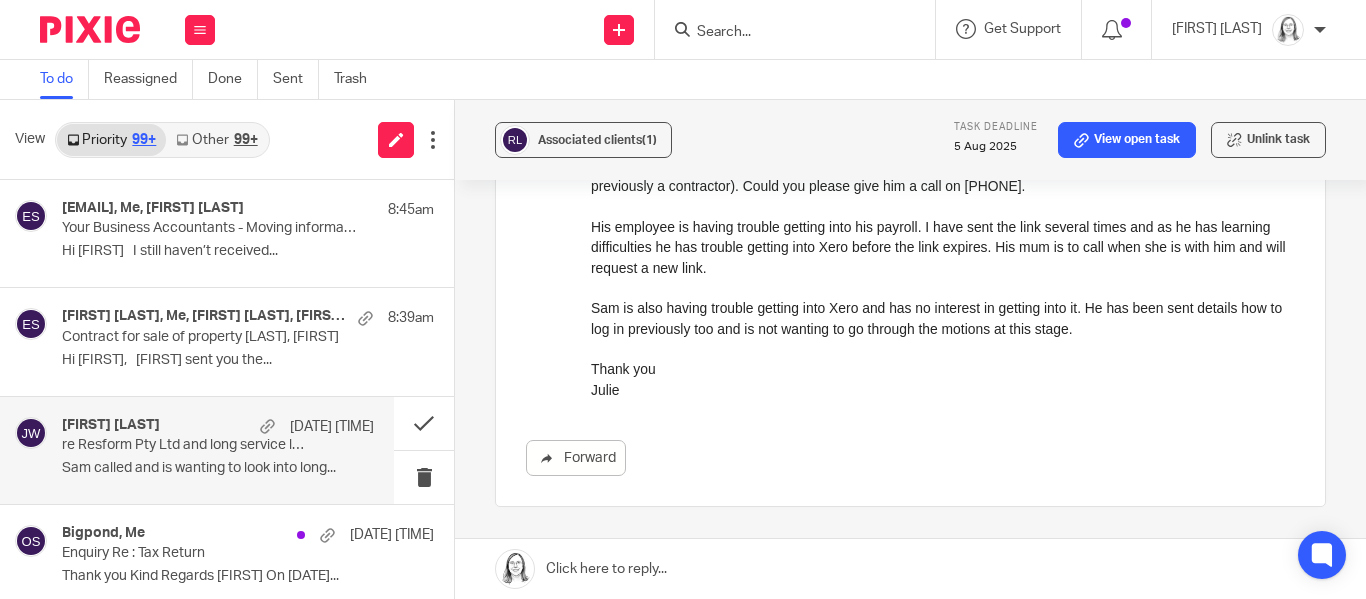 scroll, scrollTop: 0, scrollLeft: 0, axis: both 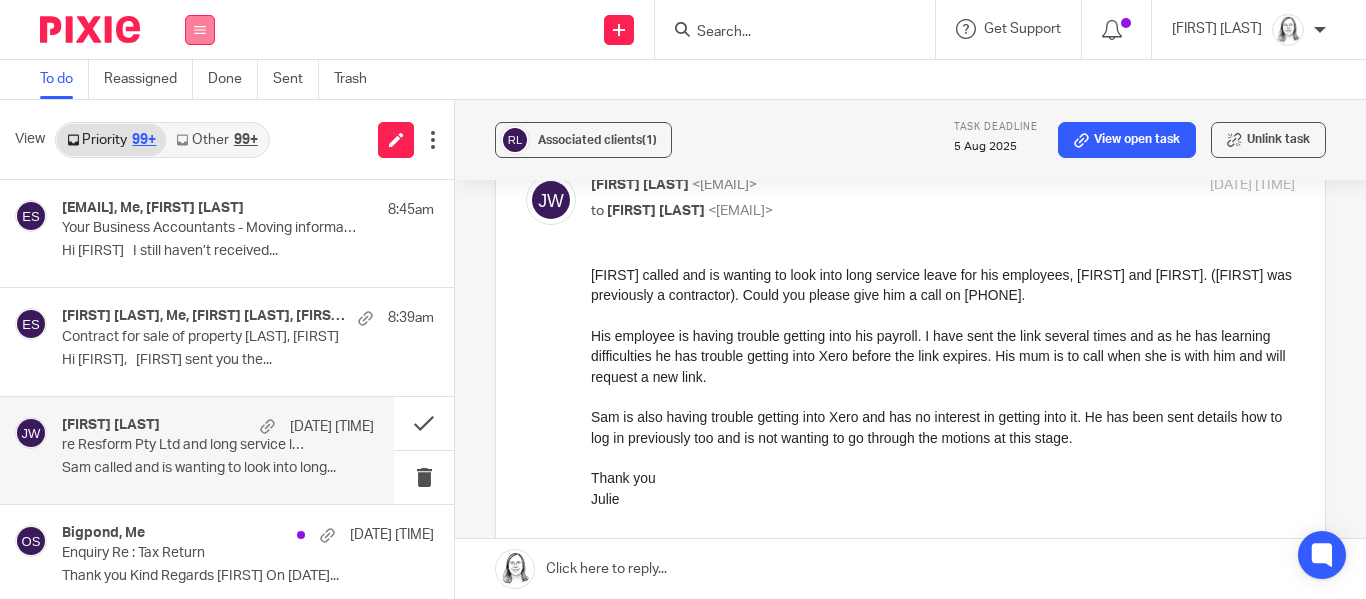 click at bounding box center [200, 30] 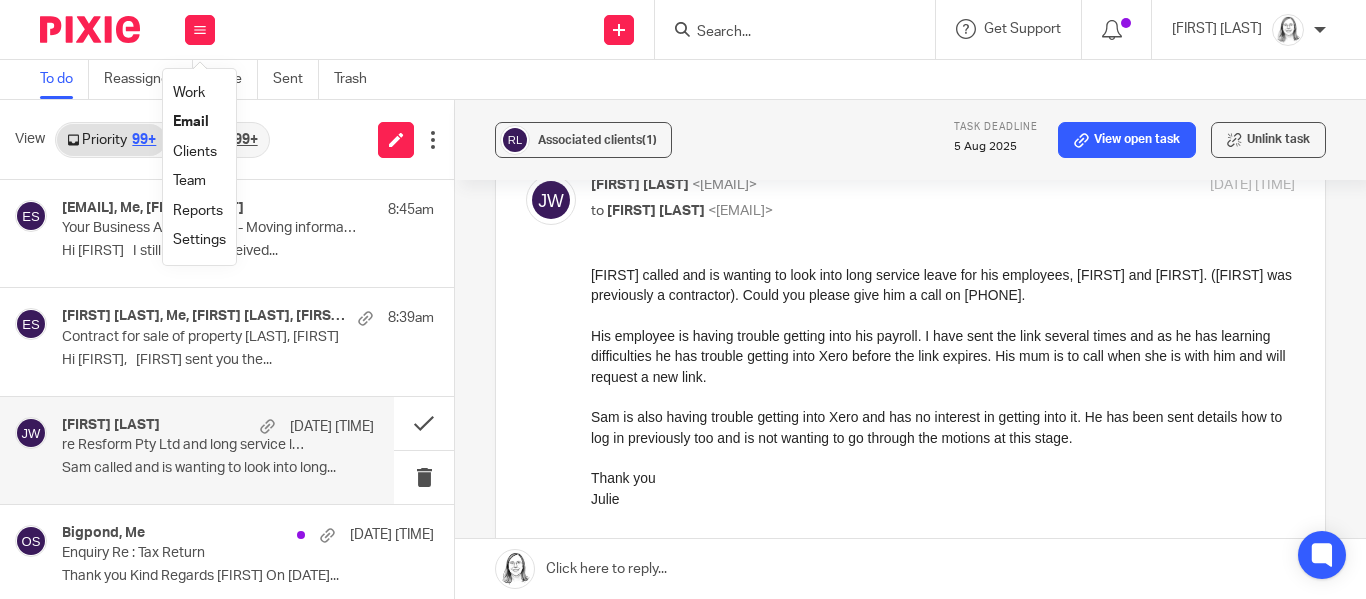 click on "Settings" at bounding box center [199, 240] 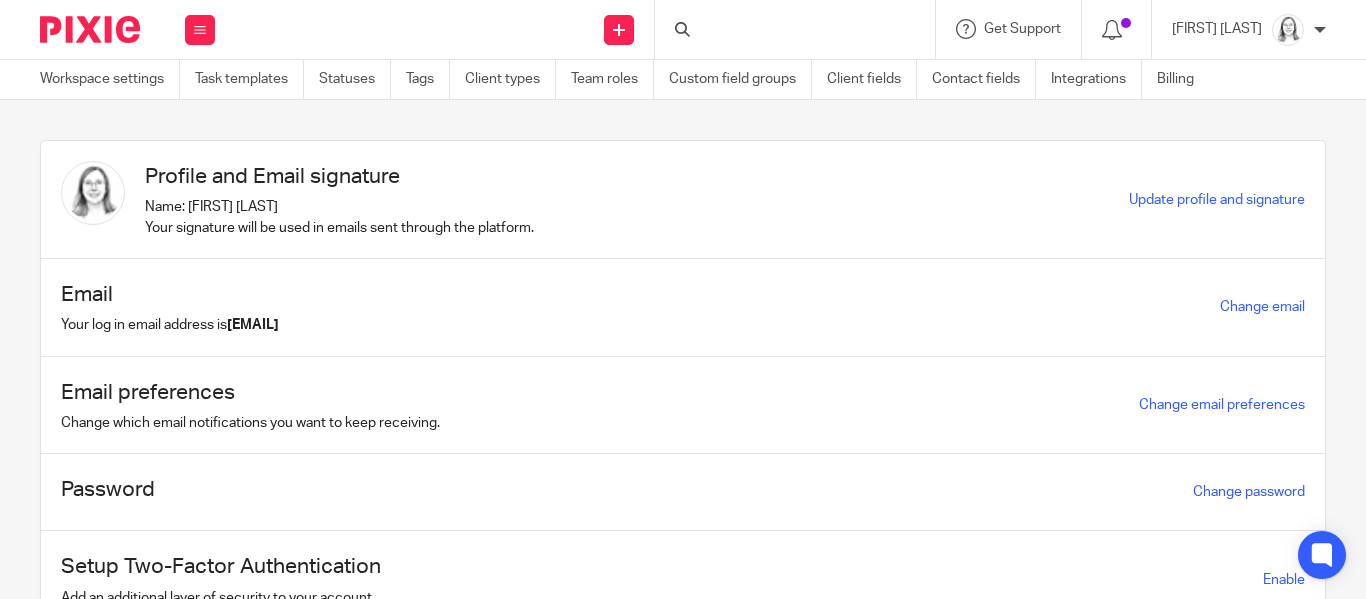 scroll, scrollTop: 0, scrollLeft: 0, axis: both 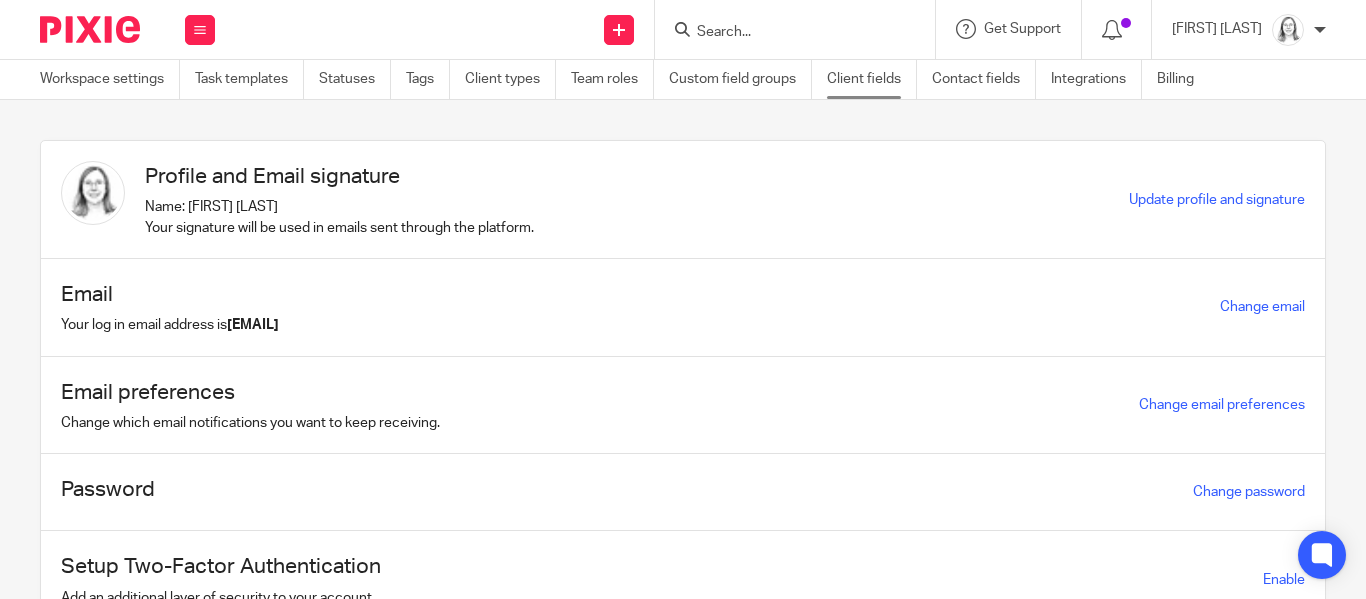 click on "Client fields" at bounding box center [872, 79] 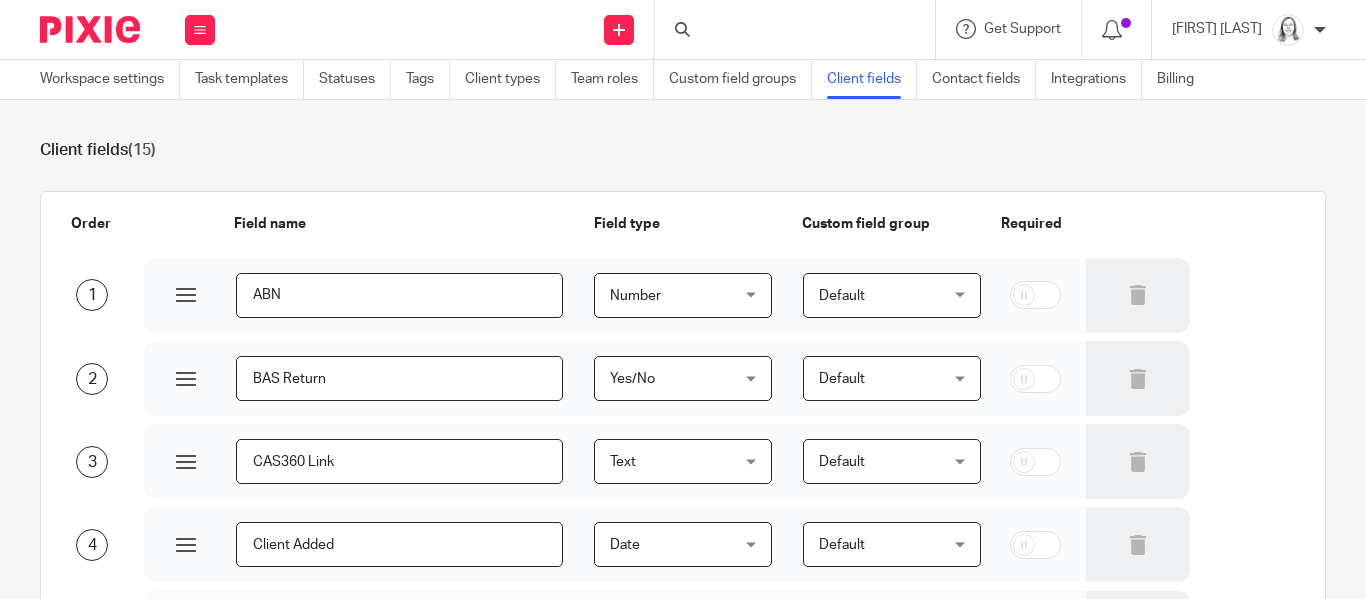 scroll, scrollTop: 0, scrollLeft: 0, axis: both 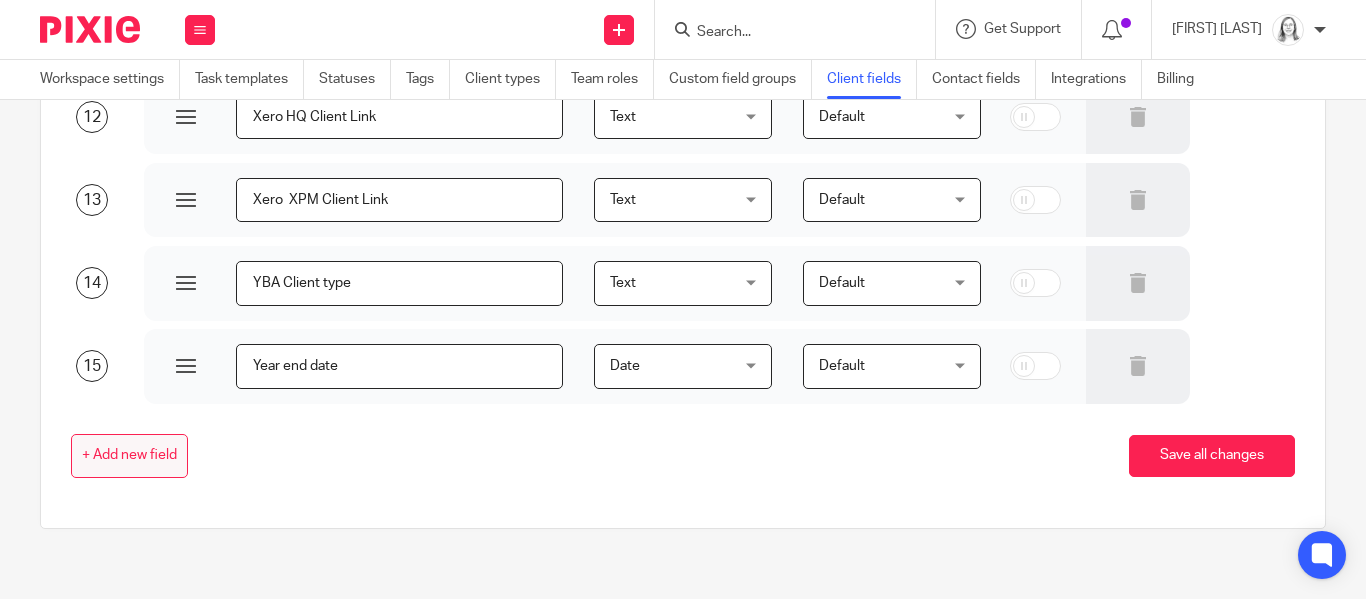 click on "+ Add new field" at bounding box center (129, 456) 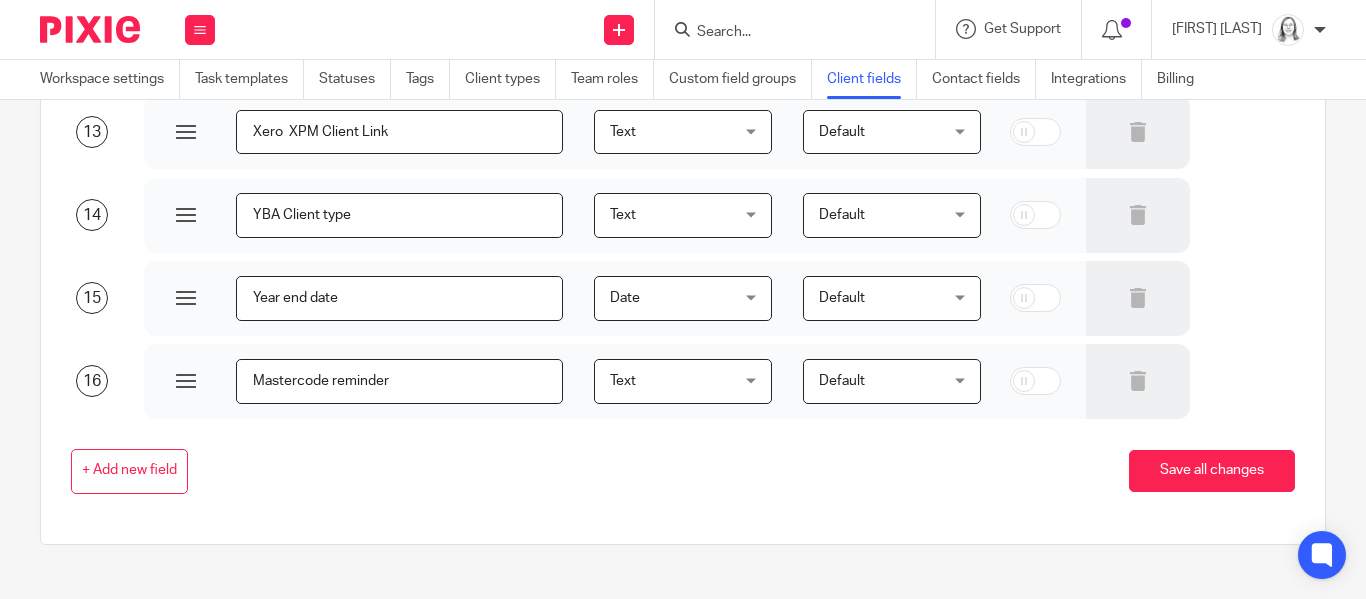 scroll, scrollTop: 1177, scrollLeft: 0, axis: vertical 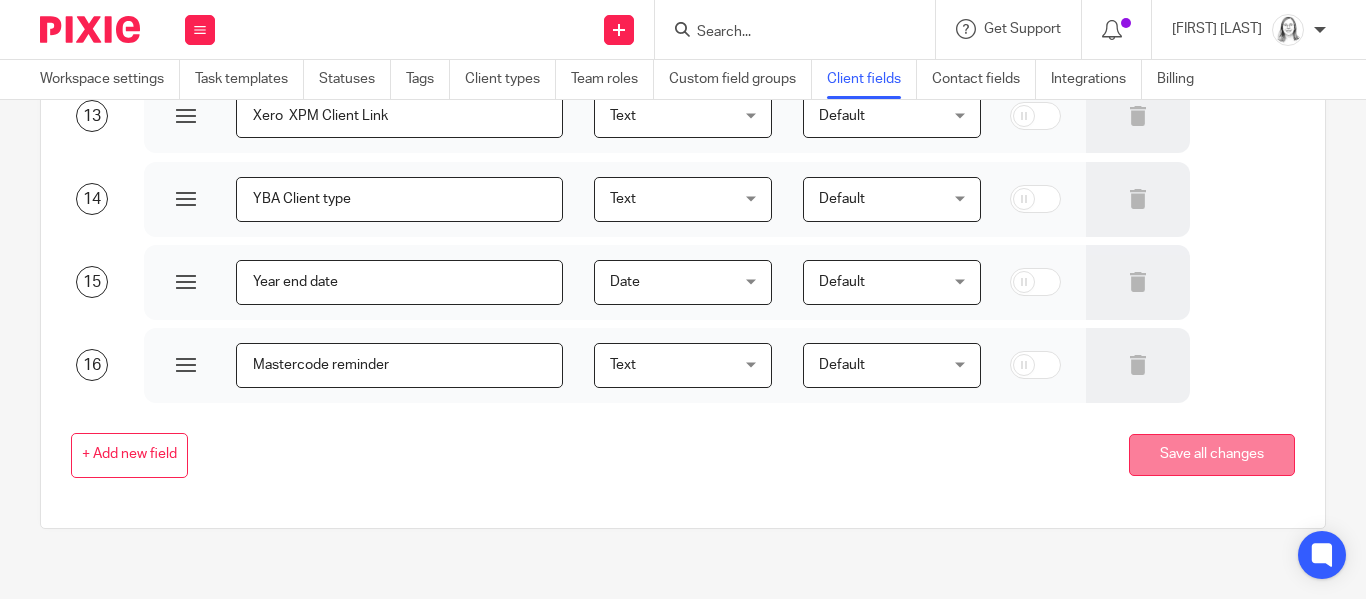 type on "Mastercode reminder" 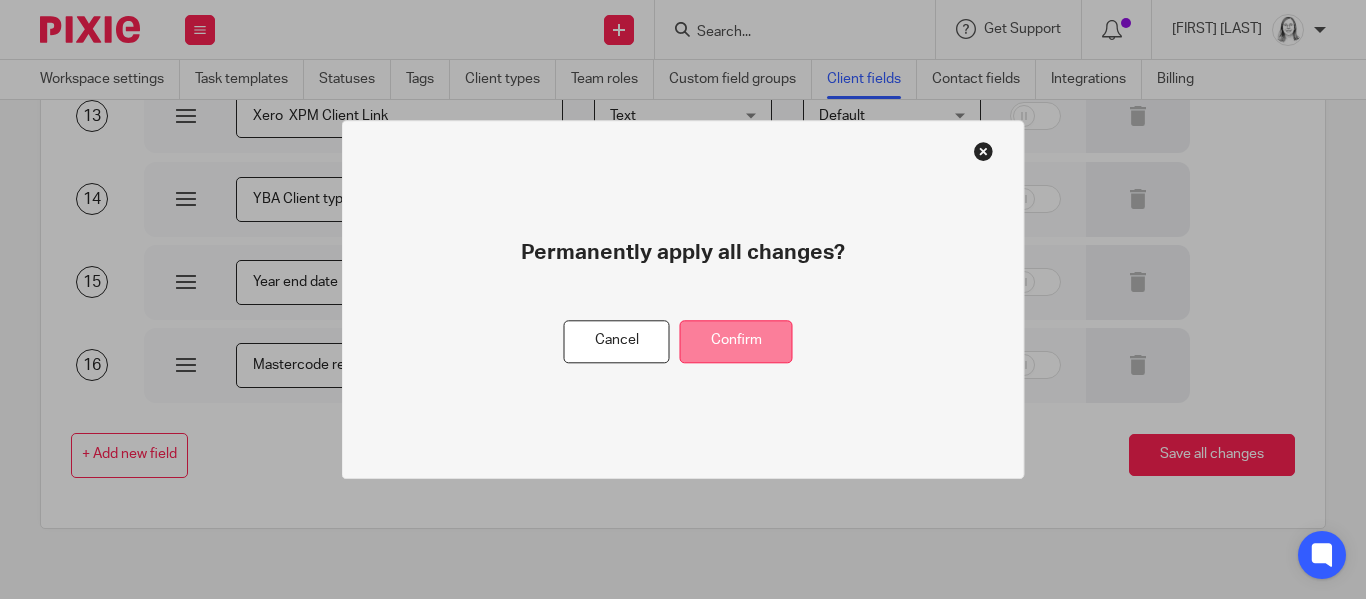 click on "Confirm" at bounding box center [736, 341] 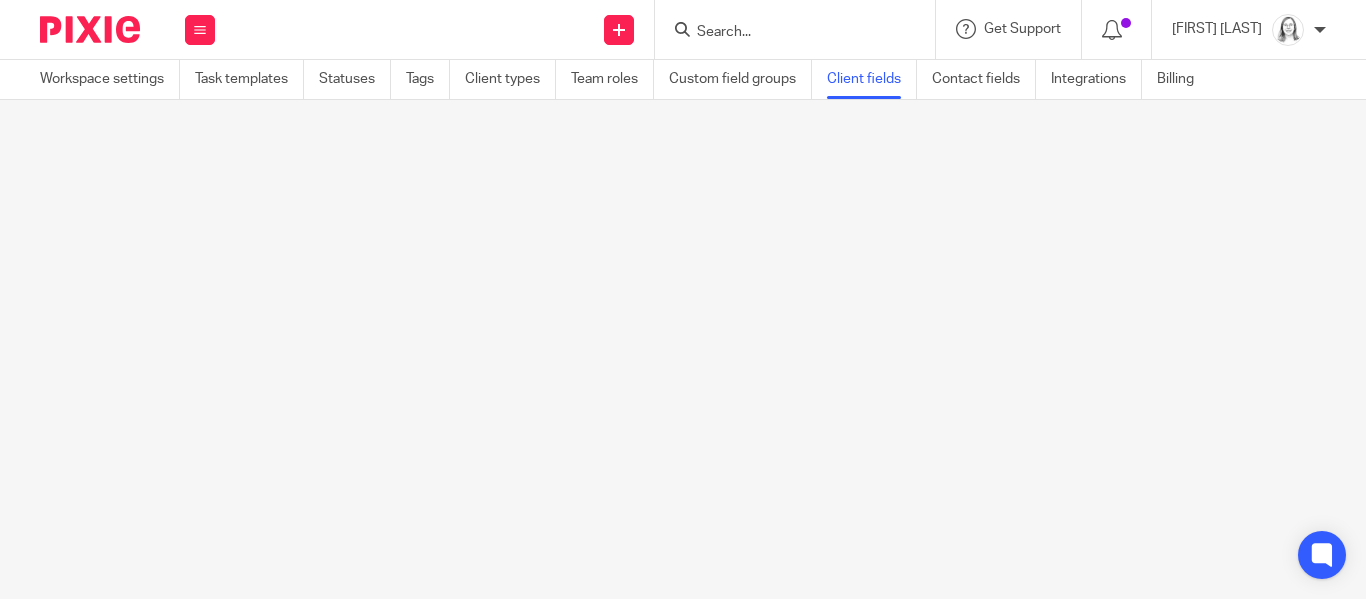 scroll, scrollTop: 0, scrollLeft: 0, axis: both 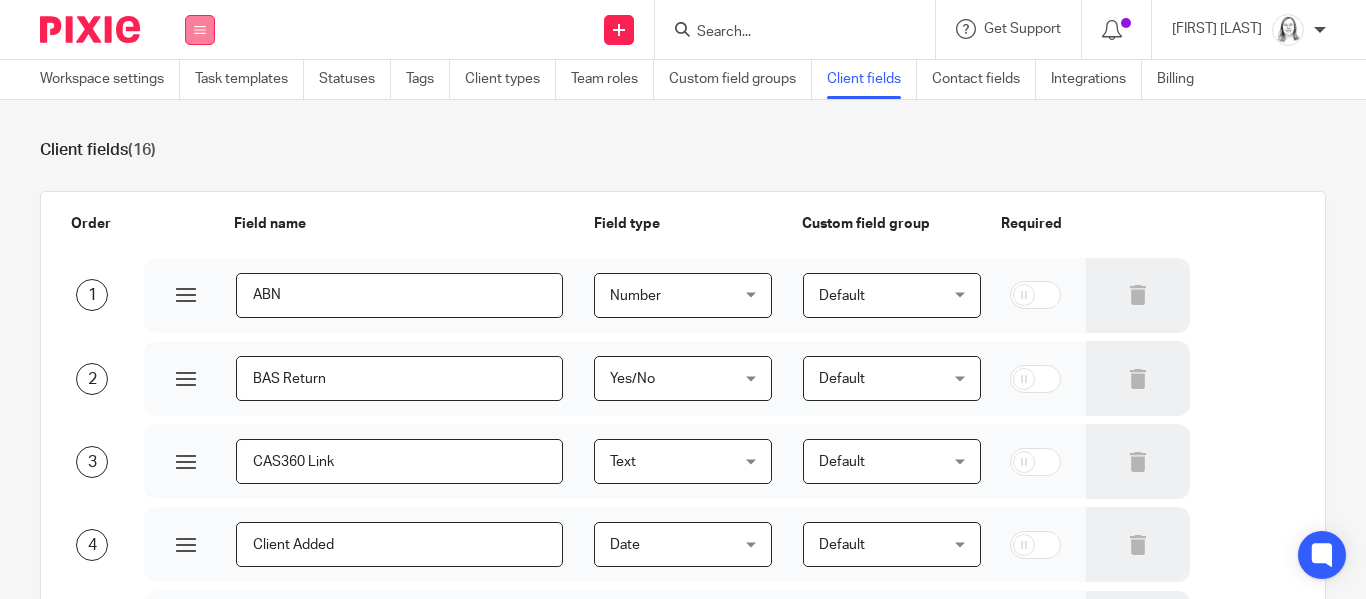 click at bounding box center [200, 30] 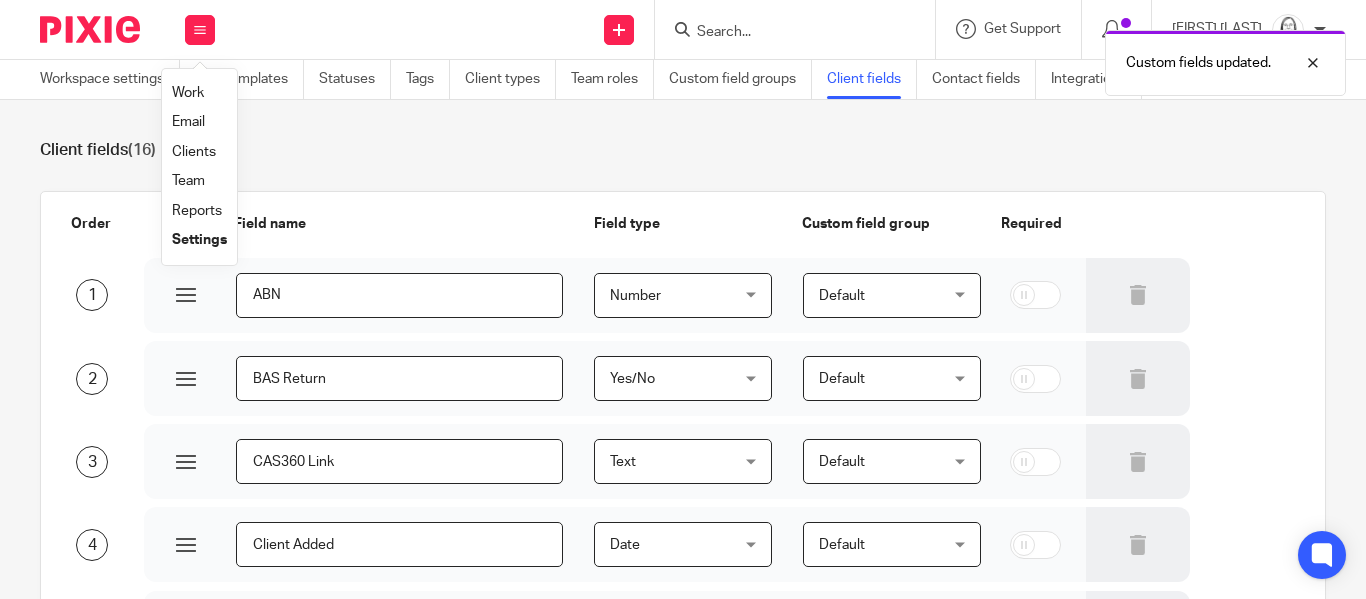 click on "Clients" at bounding box center [194, 152] 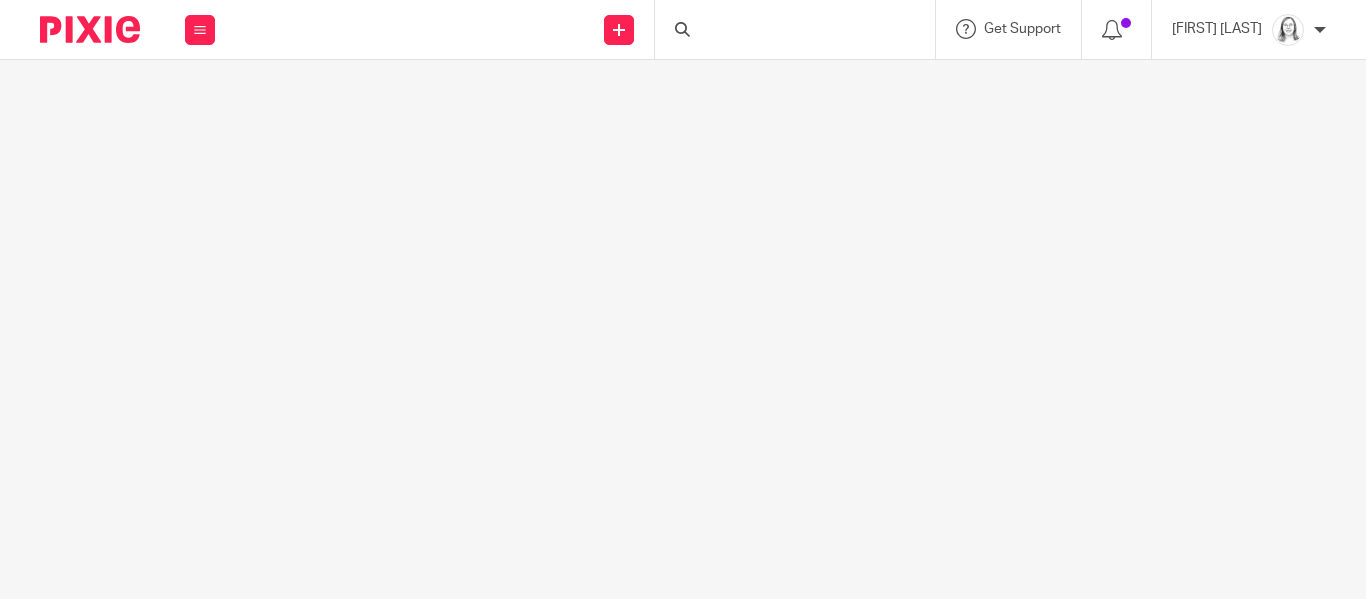 scroll, scrollTop: 0, scrollLeft: 0, axis: both 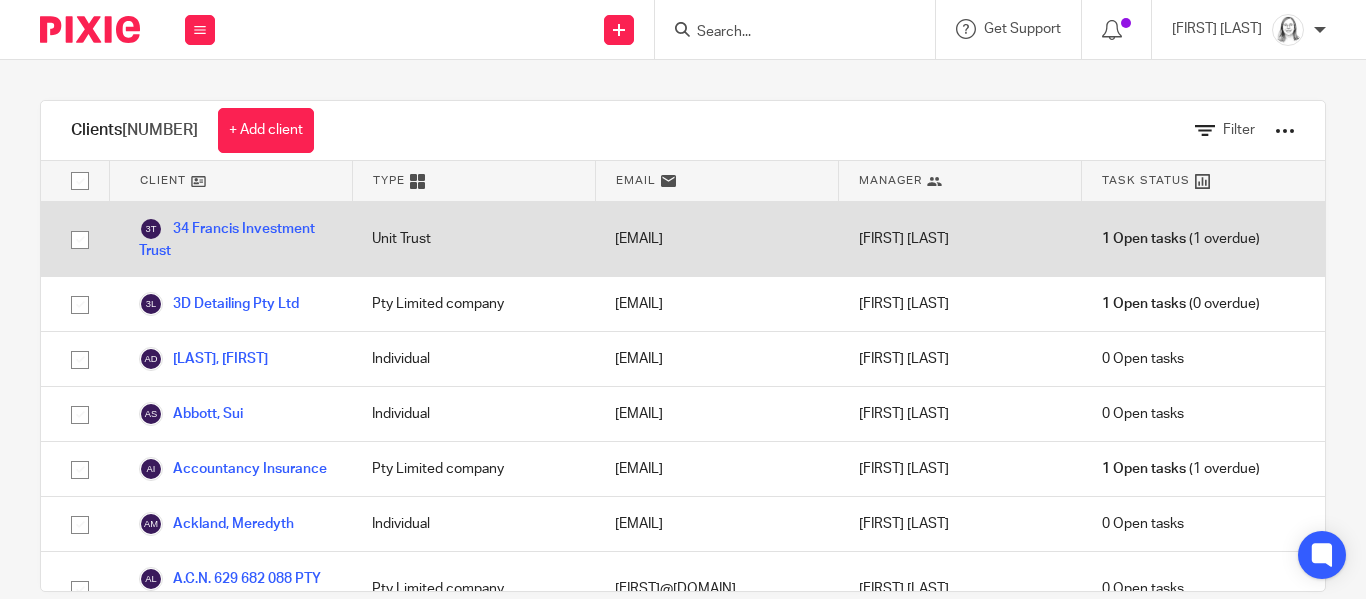 click at bounding box center (80, 240) 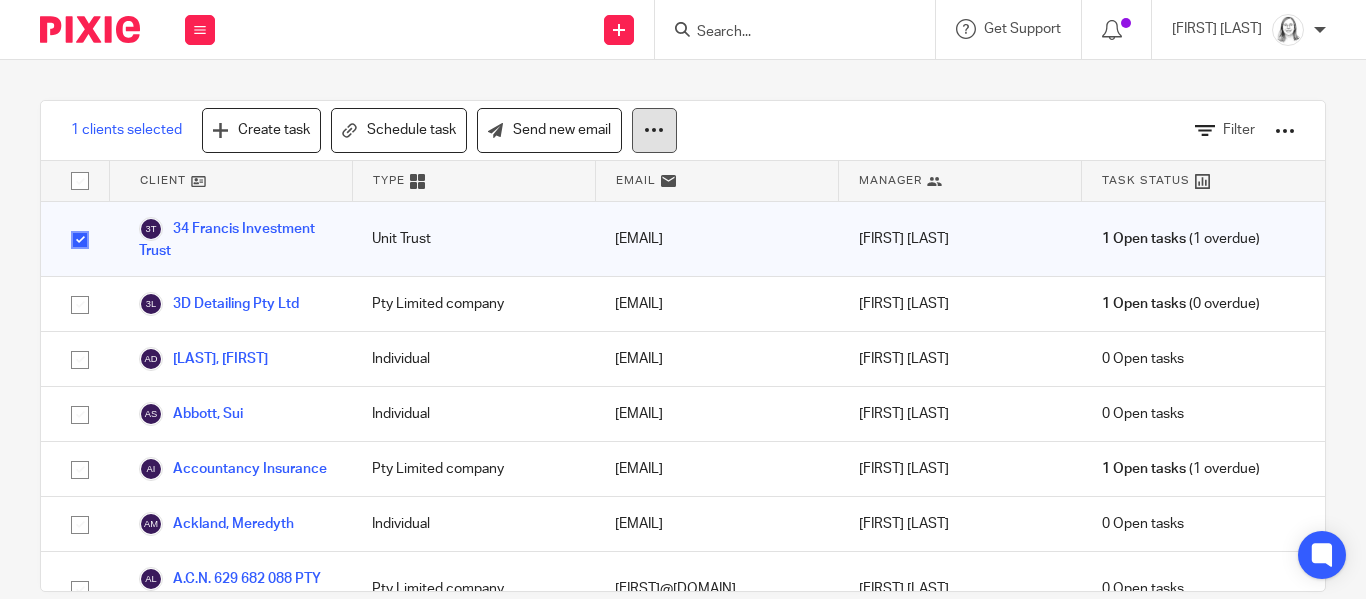 click at bounding box center [654, 130] 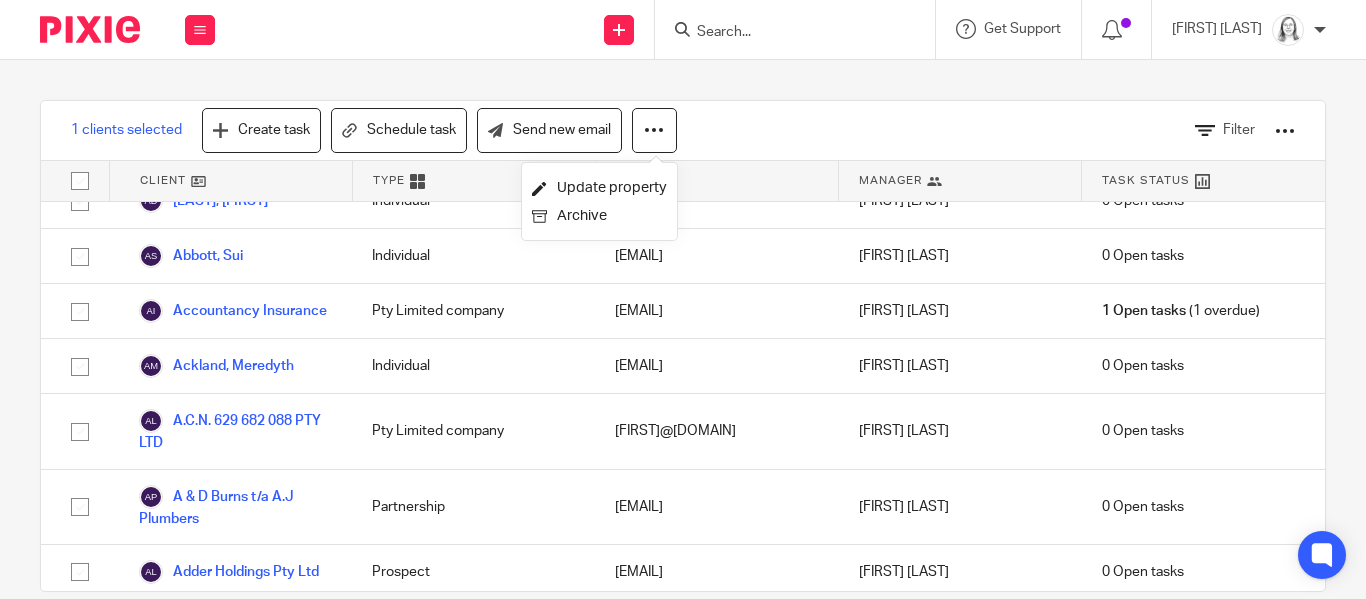 scroll, scrollTop: 0, scrollLeft: 0, axis: both 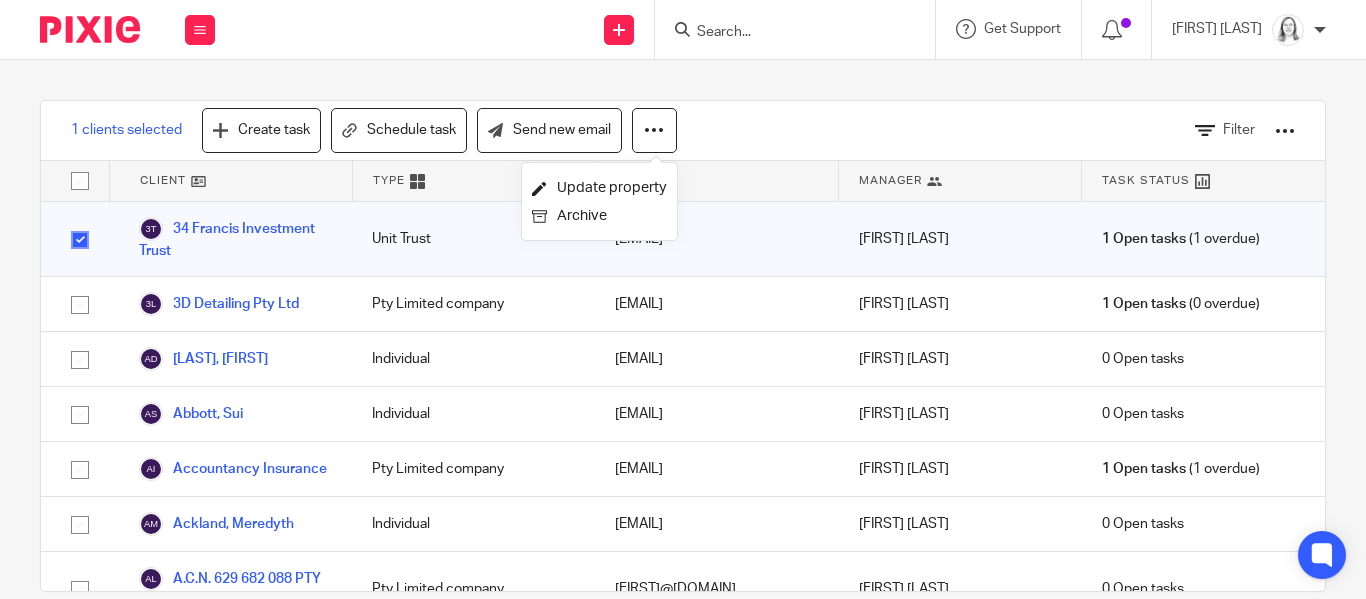 click at bounding box center (80, 240) 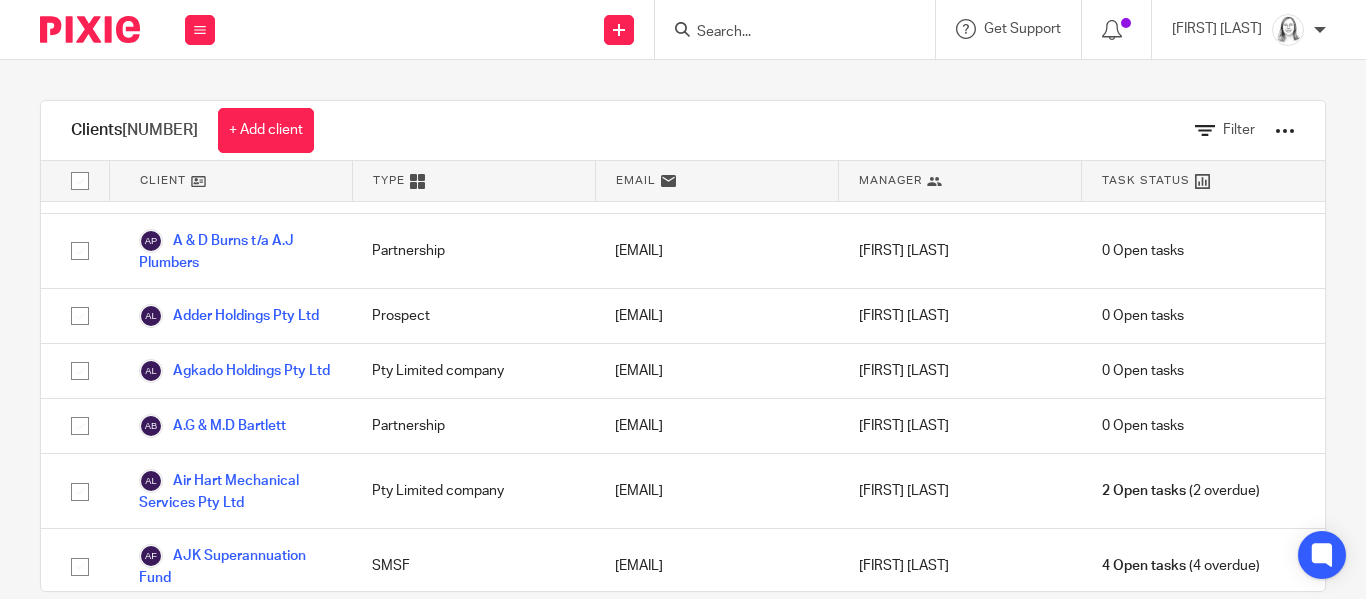 scroll, scrollTop: 261, scrollLeft: 0, axis: vertical 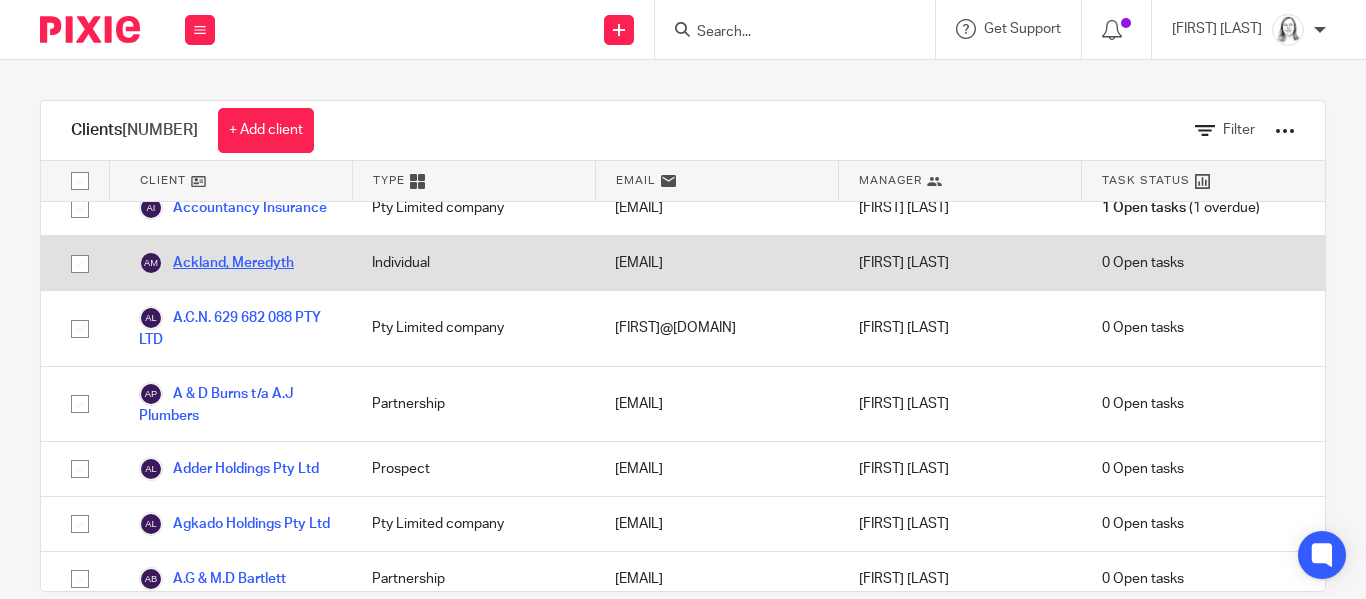 click on "Ackland, Meredyth" at bounding box center (216, 263) 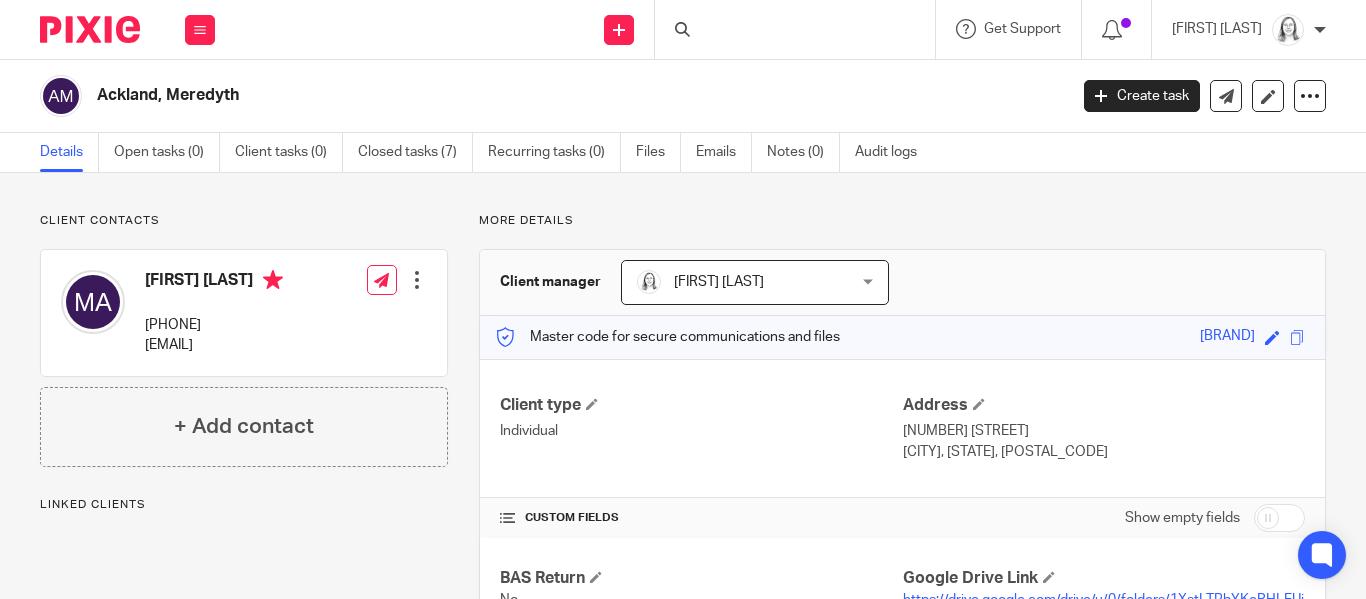 scroll, scrollTop: 0, scrollLeft: 0, axis: both 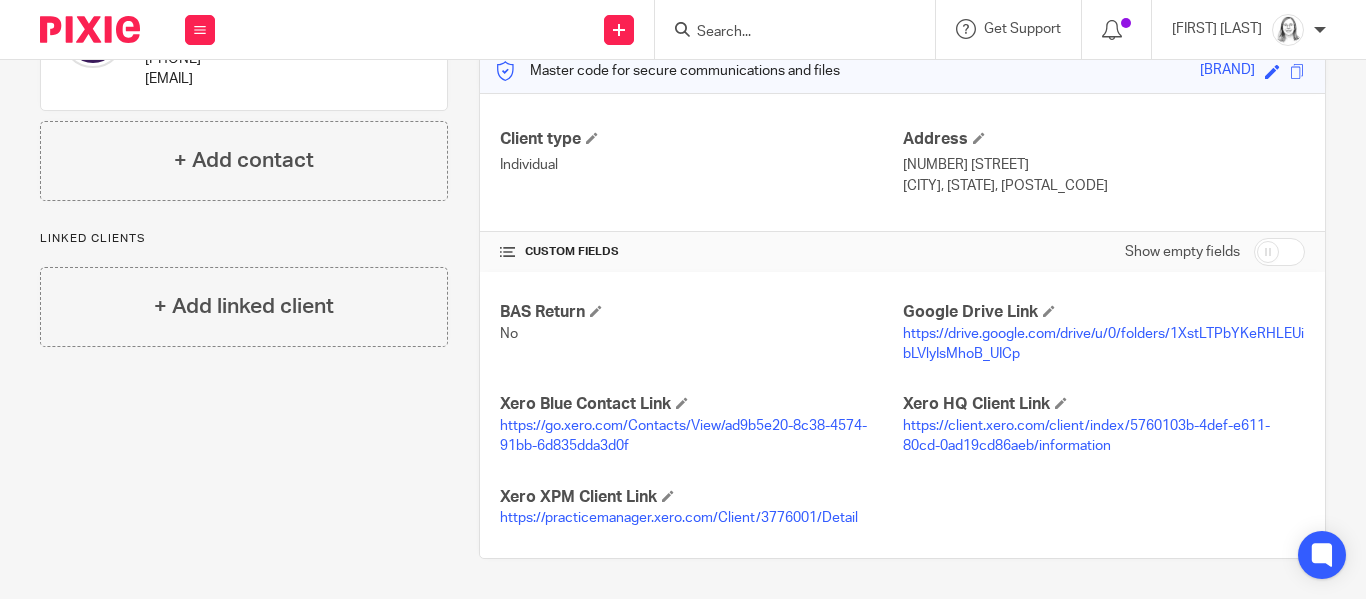 click at bounding box center [1279, 252] 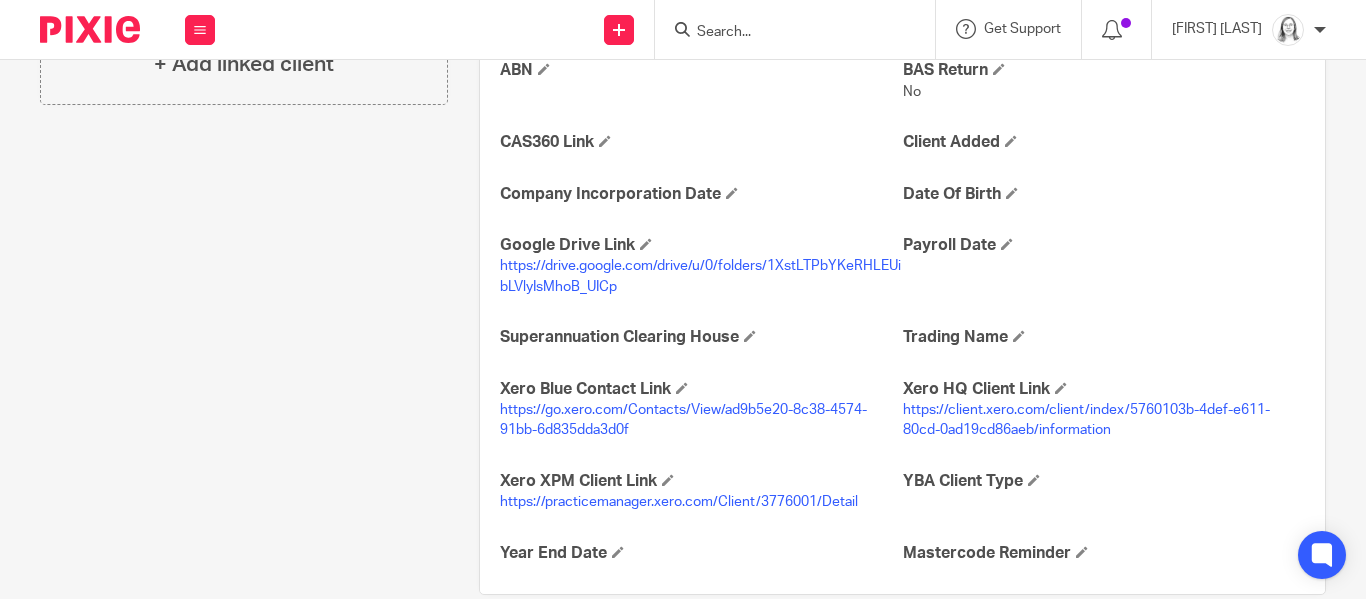 scroll, scrollTop: 544, scrollLeft: 0, axis: vertical 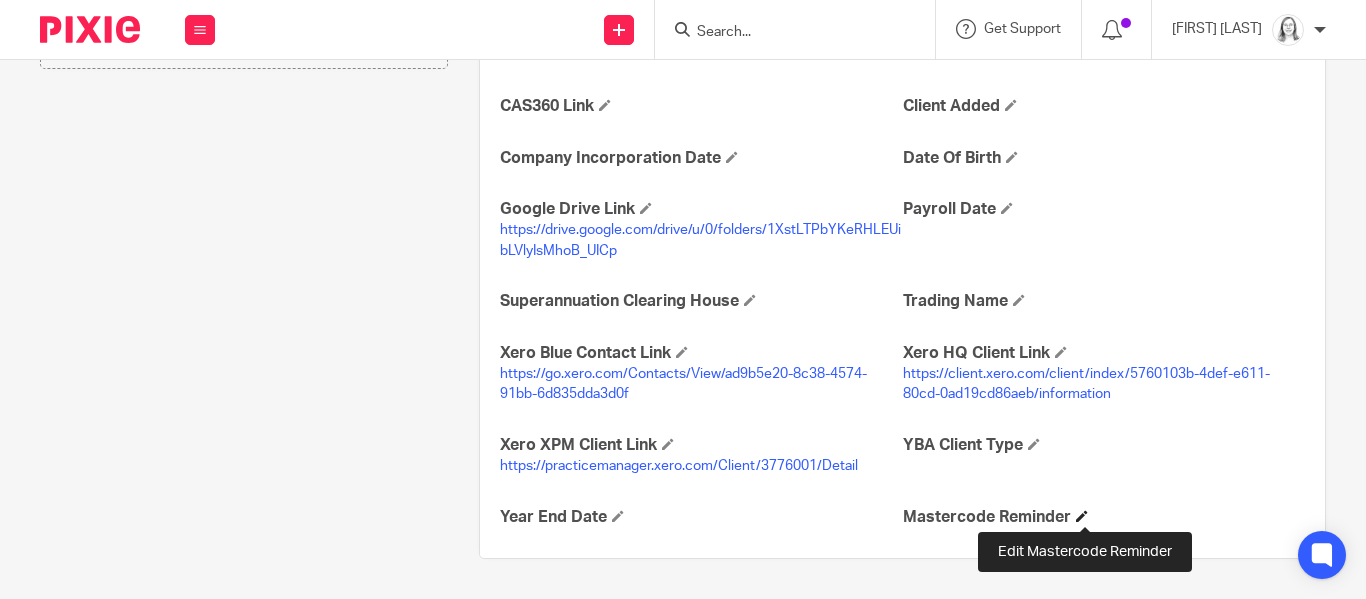 click at bounding box center (1082, 516) 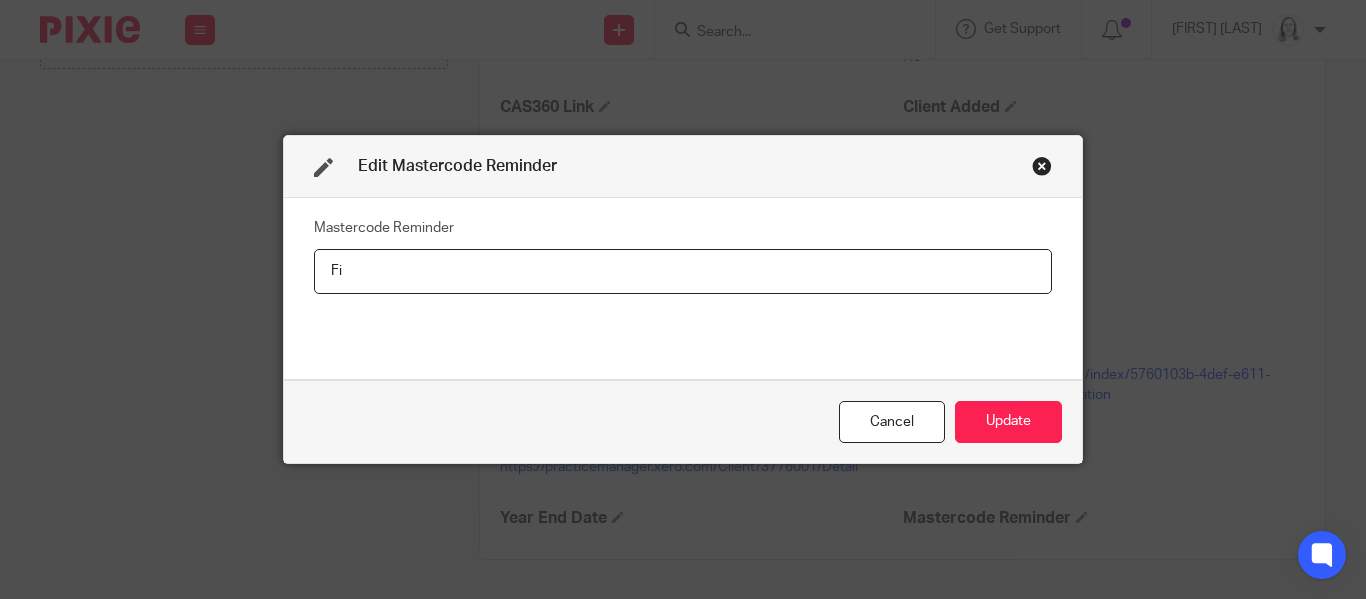 type on "F" 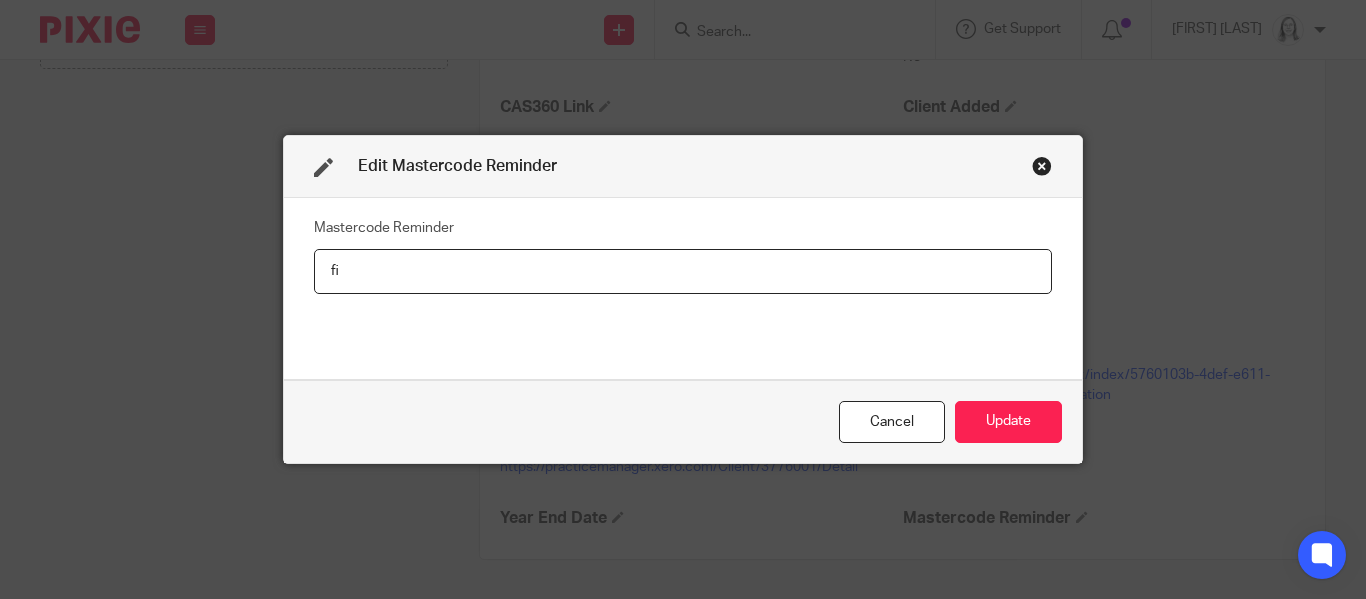 type on "f" 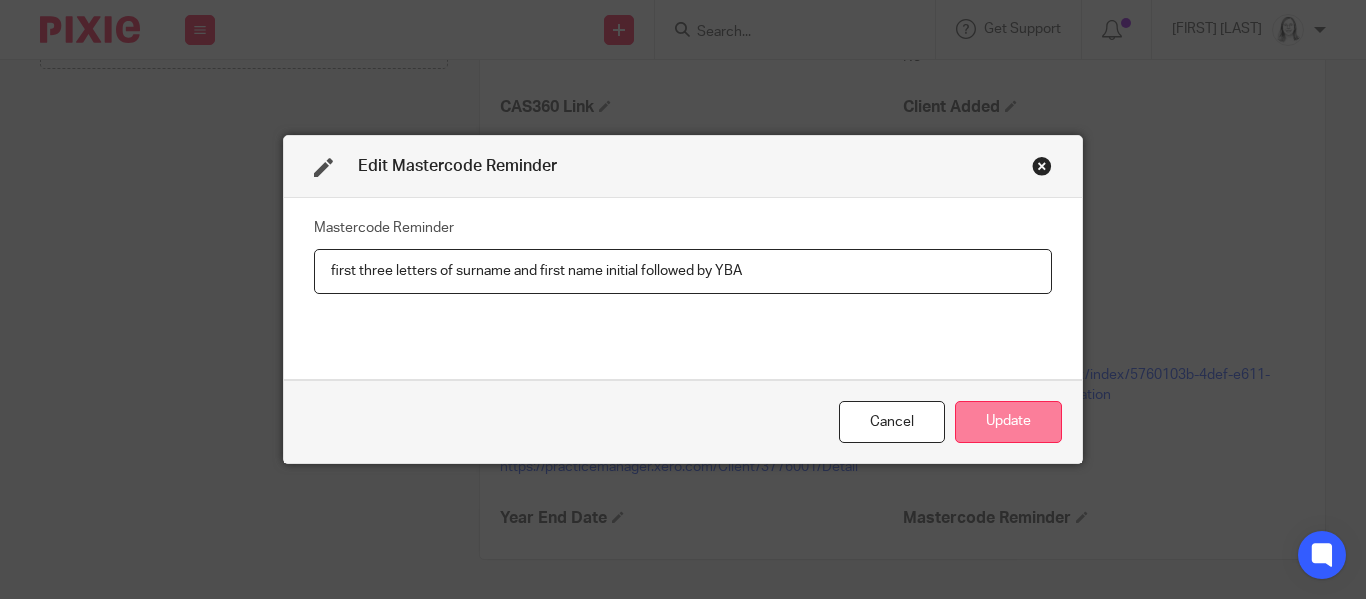 type on "first three letters of surname and first name initial followed by YBA" 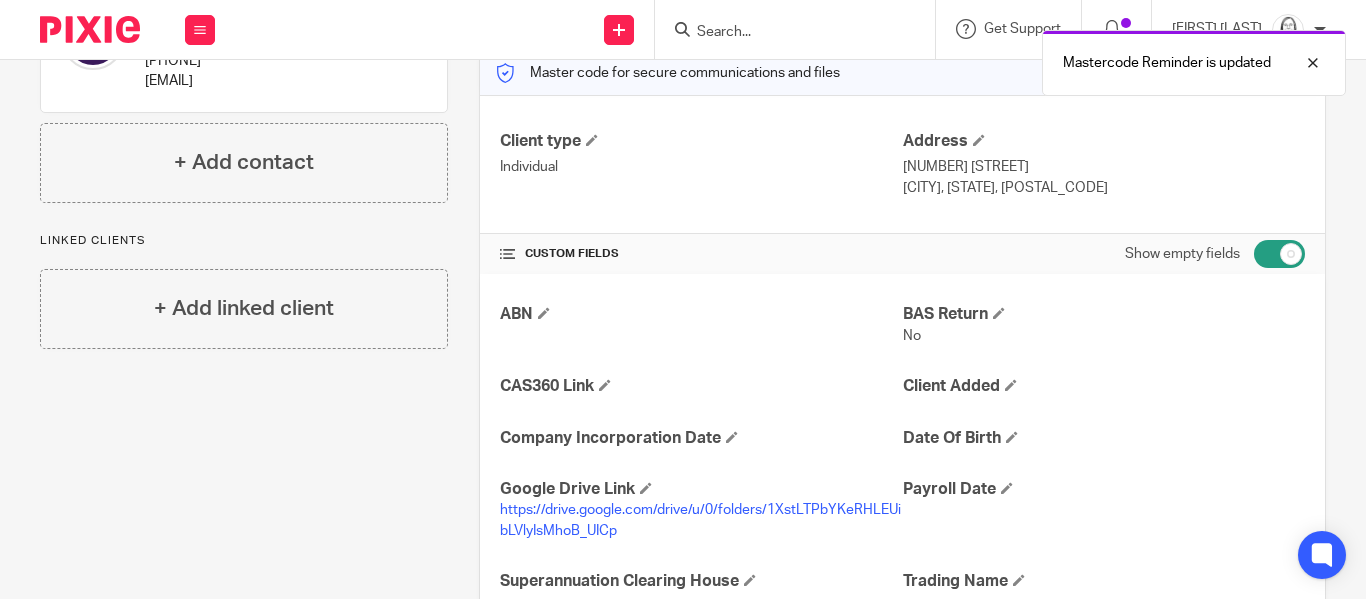 scroll, scrollTop: 0, scrollLeft: 0, axis: both 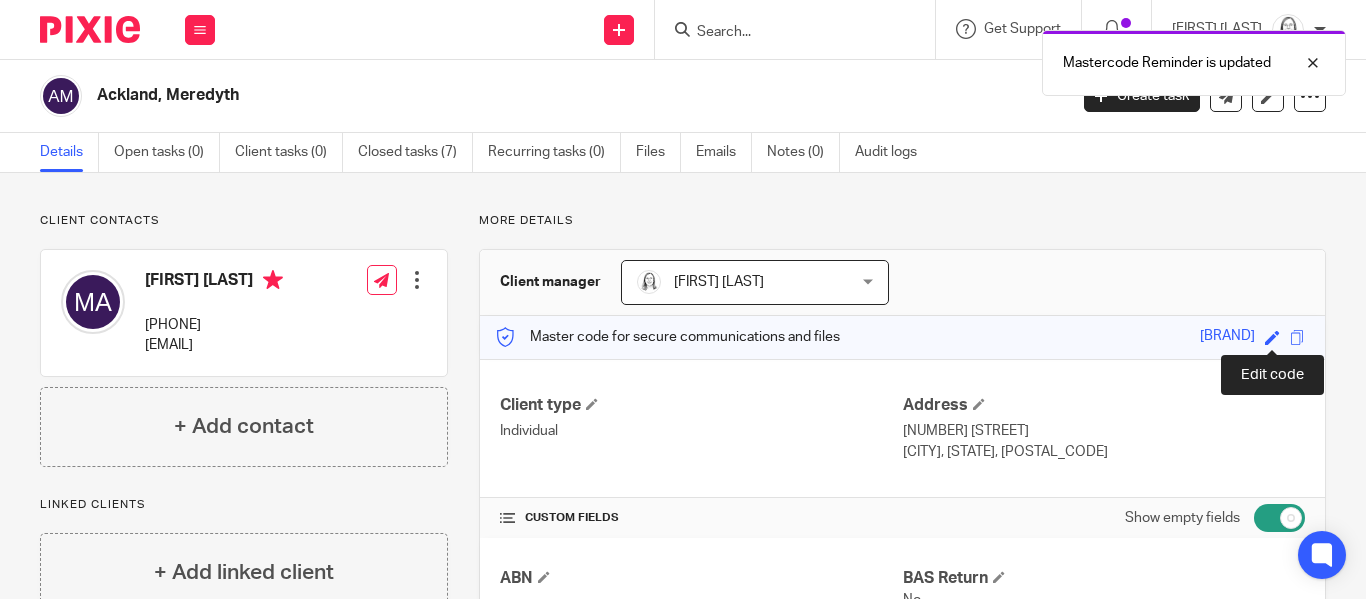 click at bounding box center (1272, 337) 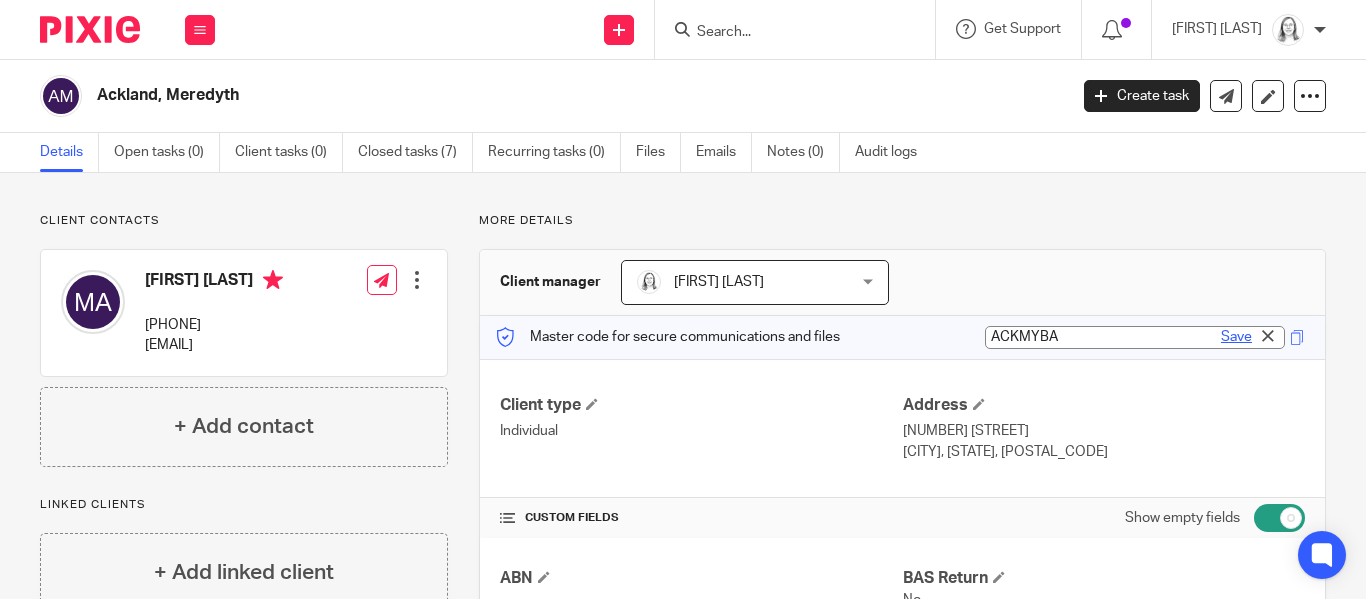 type on "ACKMYBA" 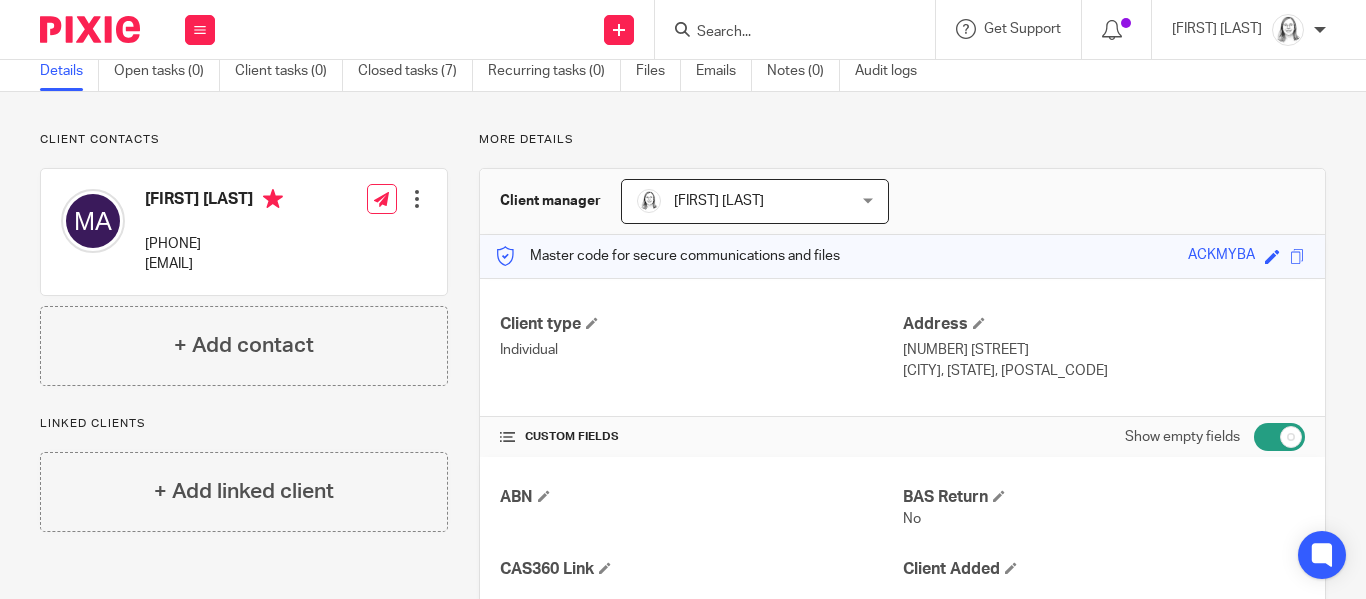 scroll, scrollTop: 0, scrollLeft: 0, axis: both 